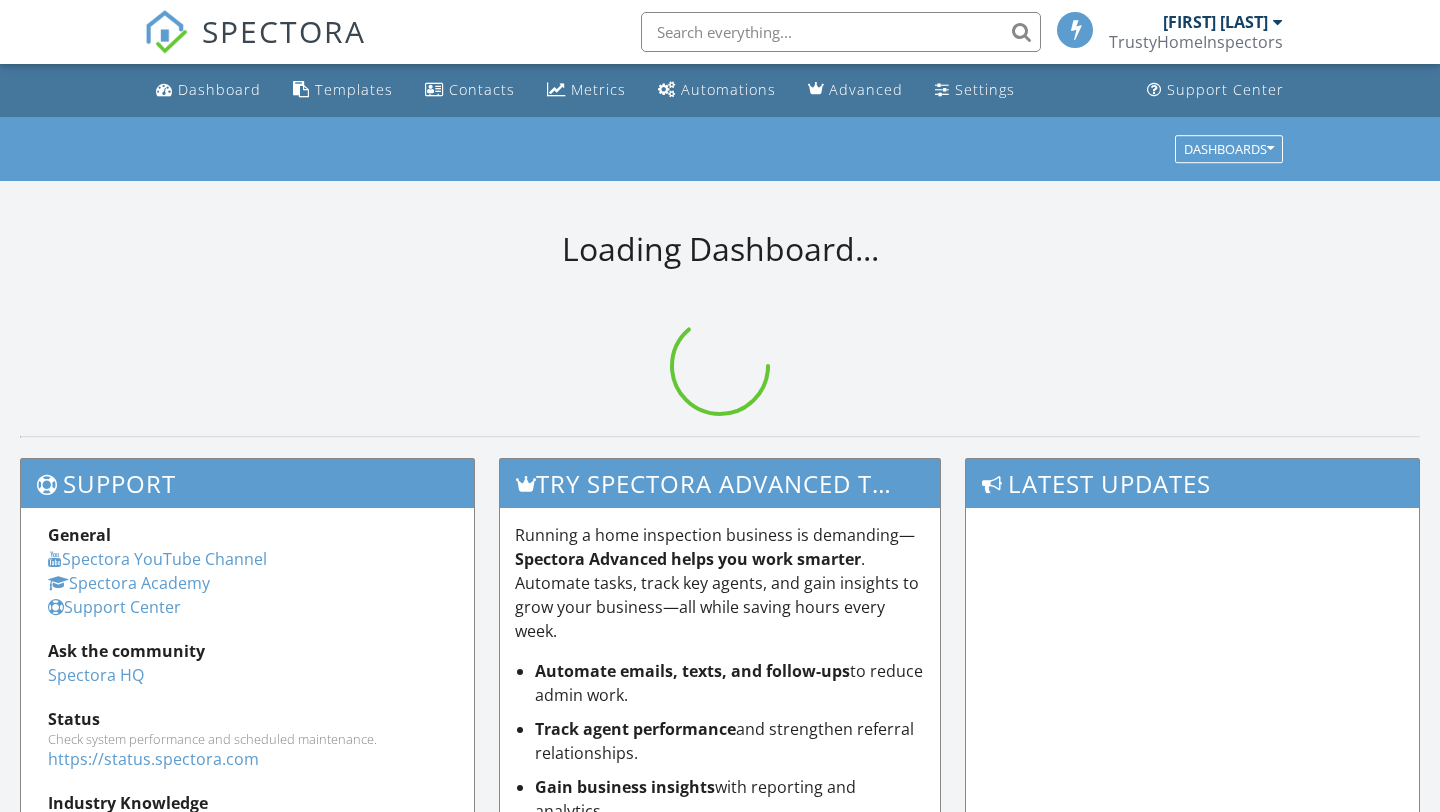 scroll, scrollTop: 0, scrollLeft: 0, axis: both 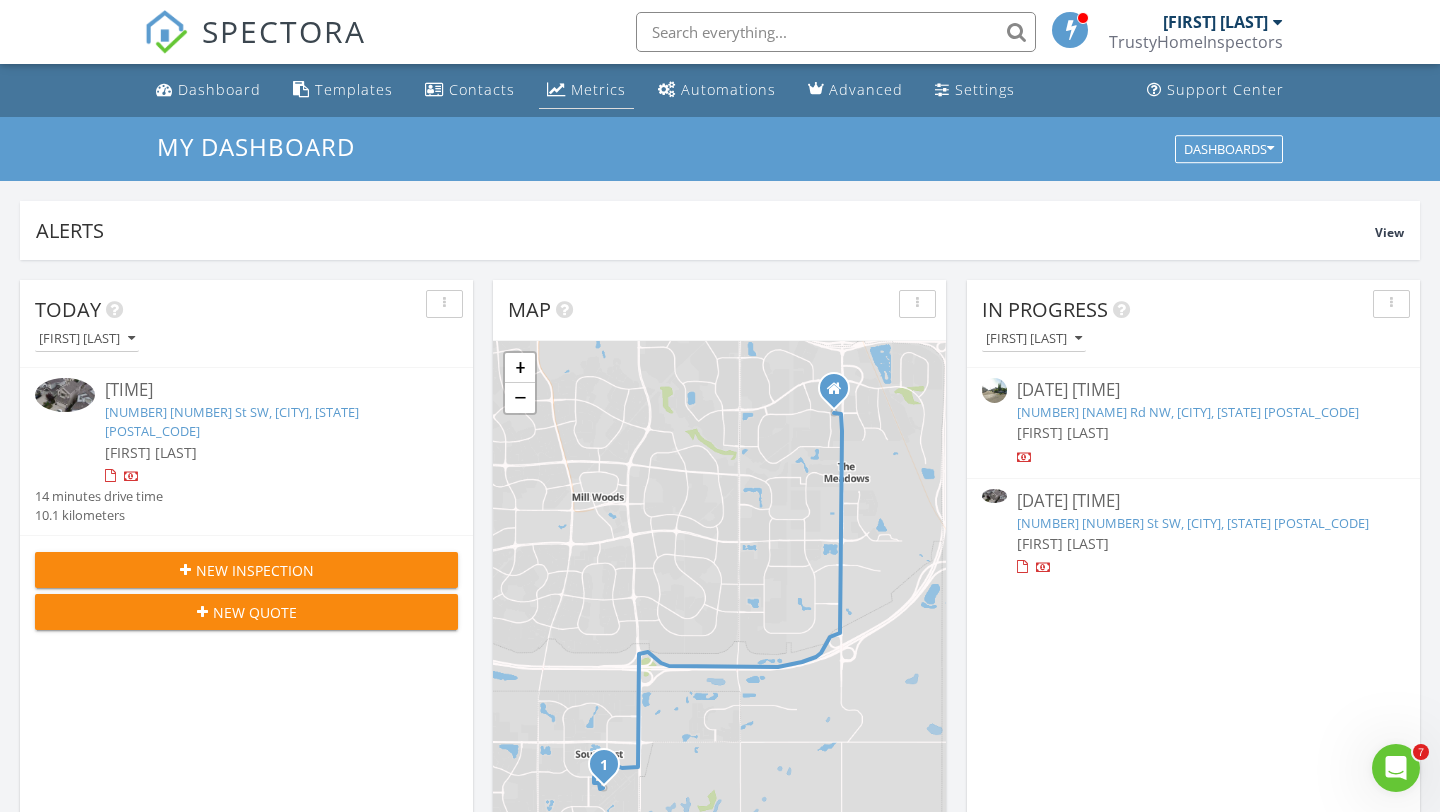 click on "Metrics" at bounding box center (598, 89) 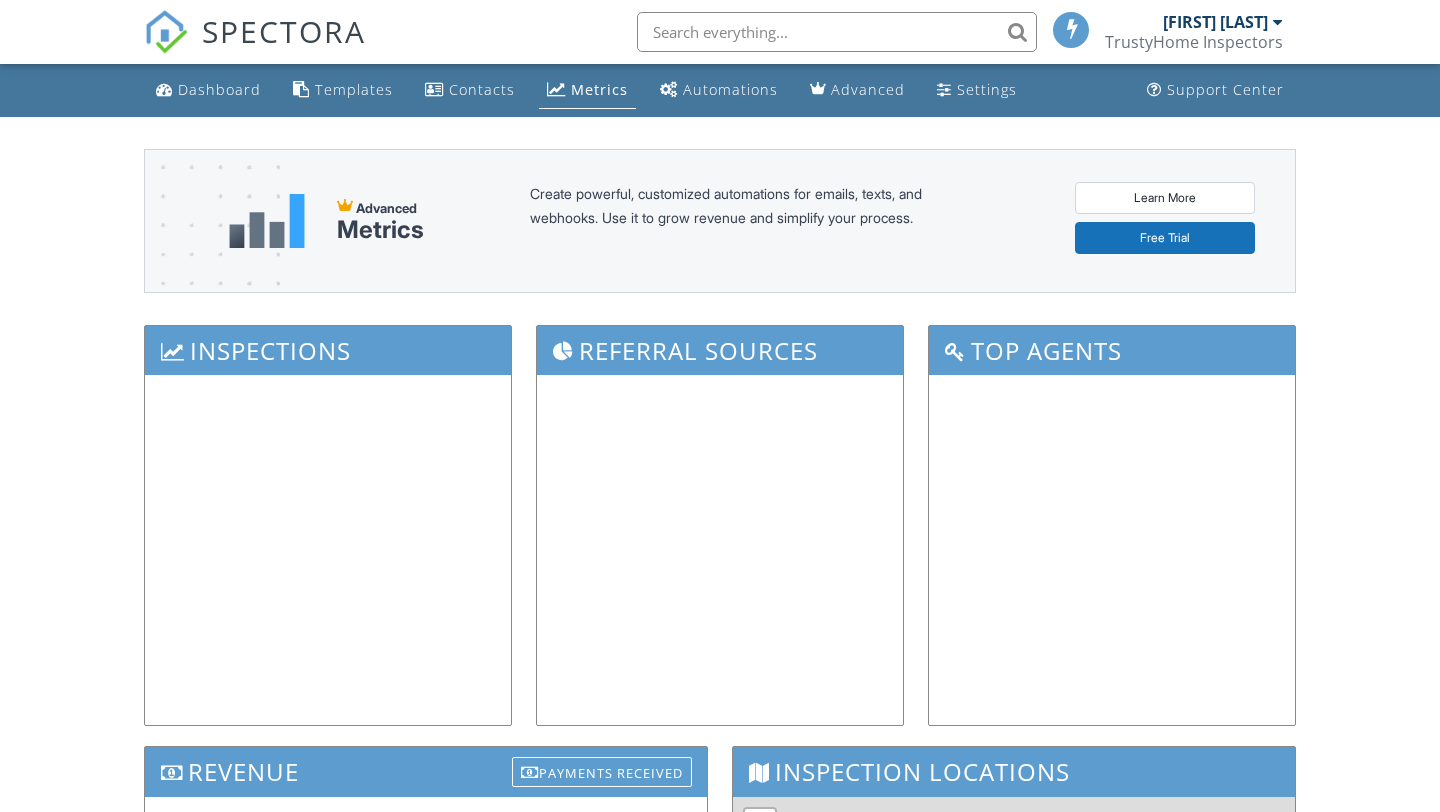 scroll, scrollTop: 0, scrollLeft: 0, axis: both 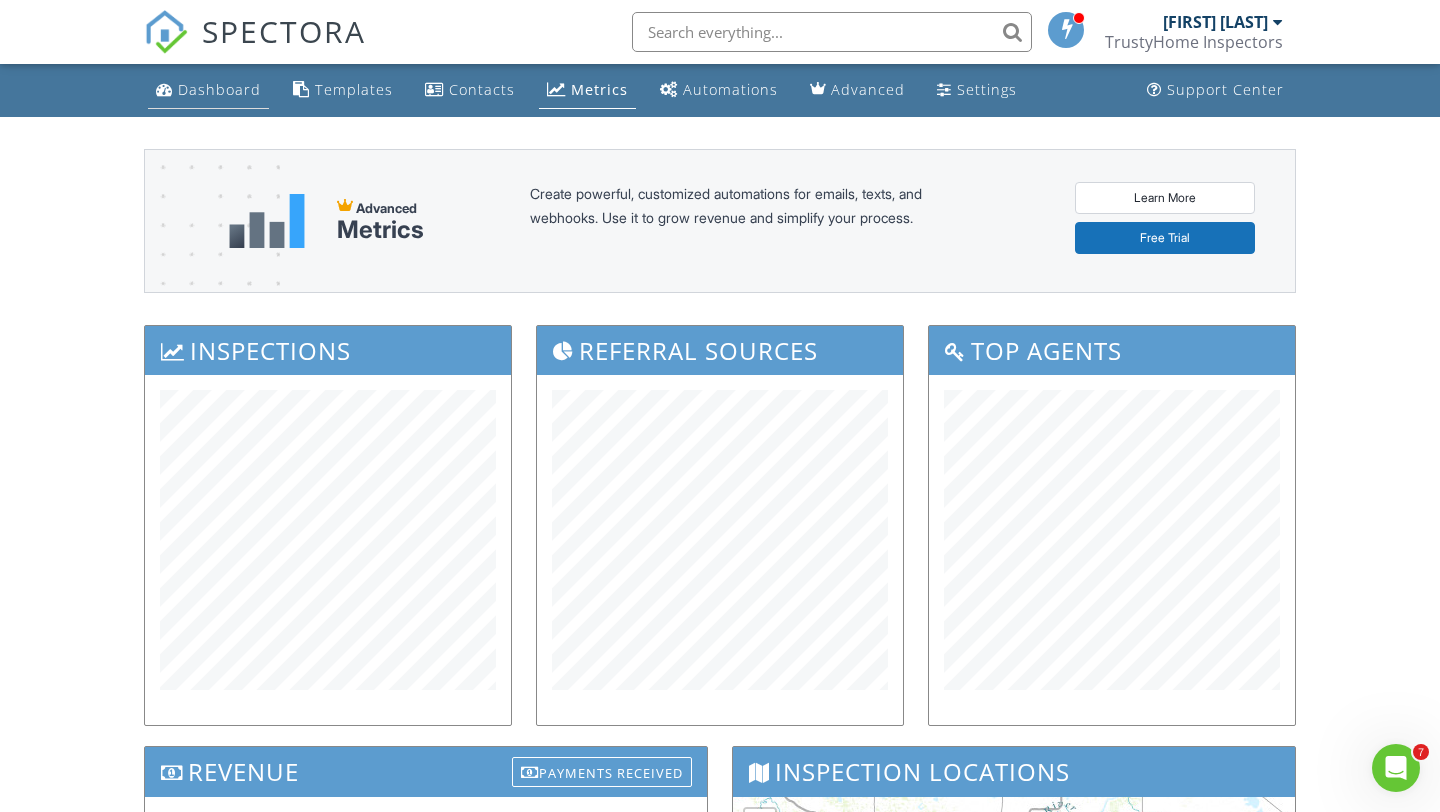 click on "Dashboard" at bounding box center (208, 90) 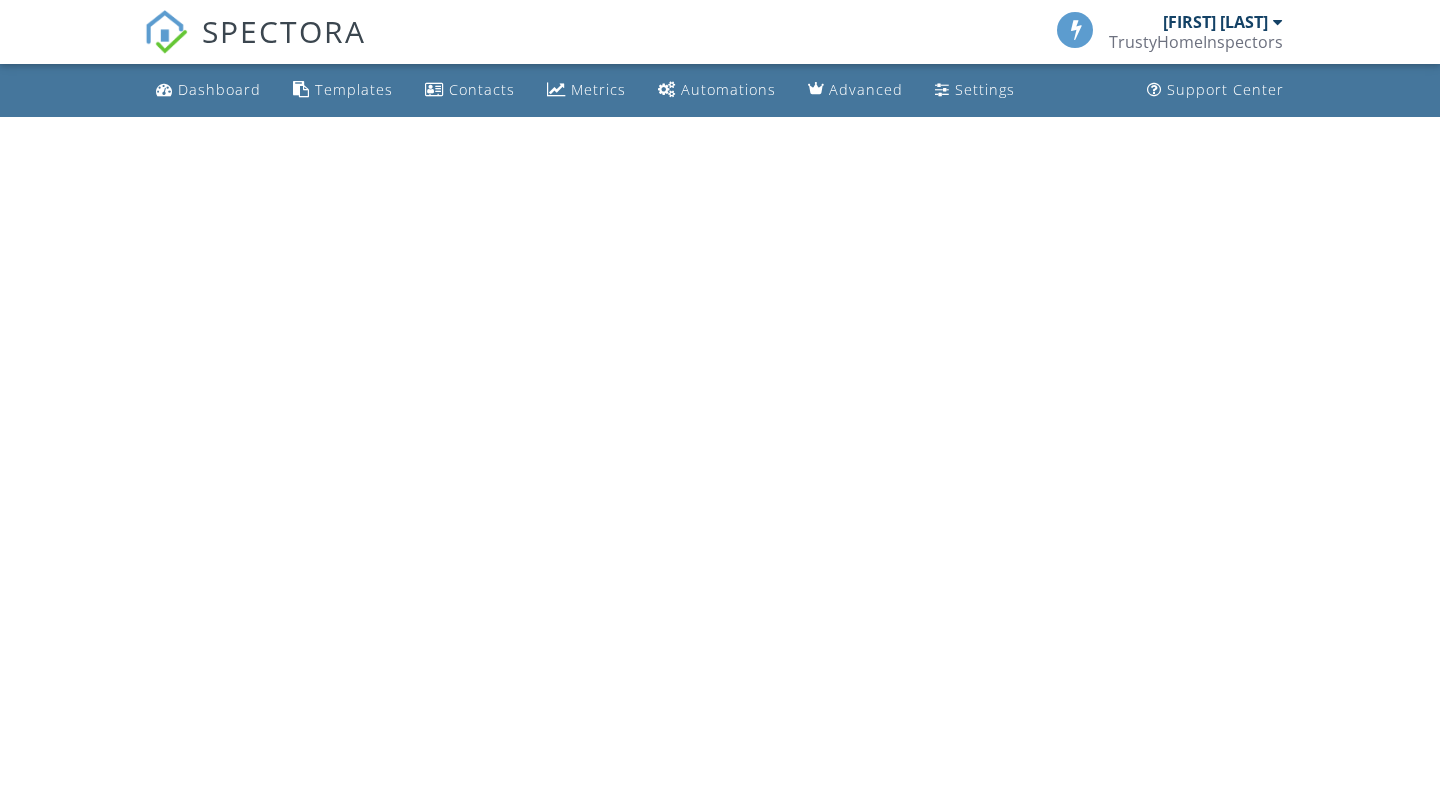 scroll, scrollTop: 0, scrollLeft: 0, axis: both 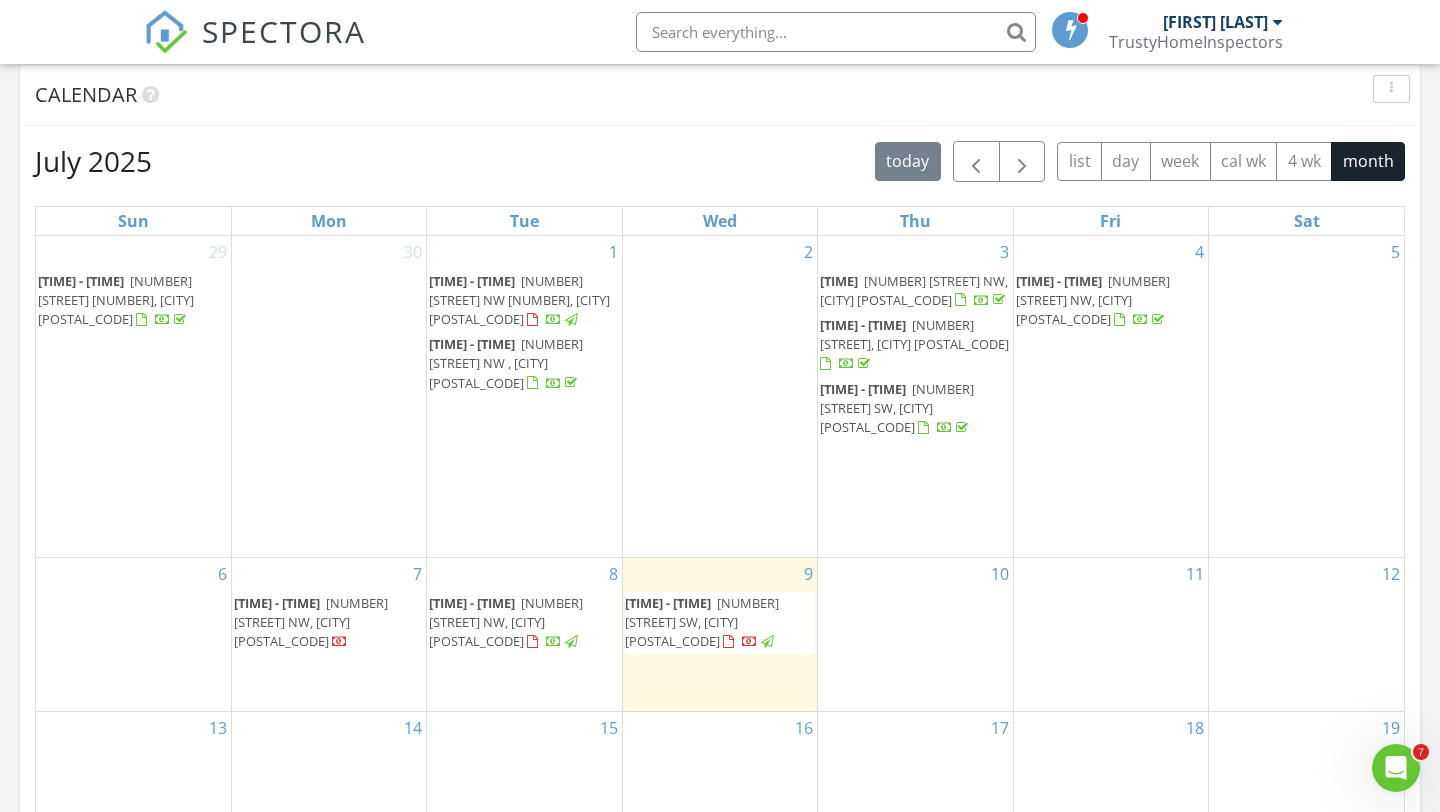 click on "9
12p - 2:30p
1744 55 St SW, Edmonton T6X 1R3" at bounding box center [720, 635] 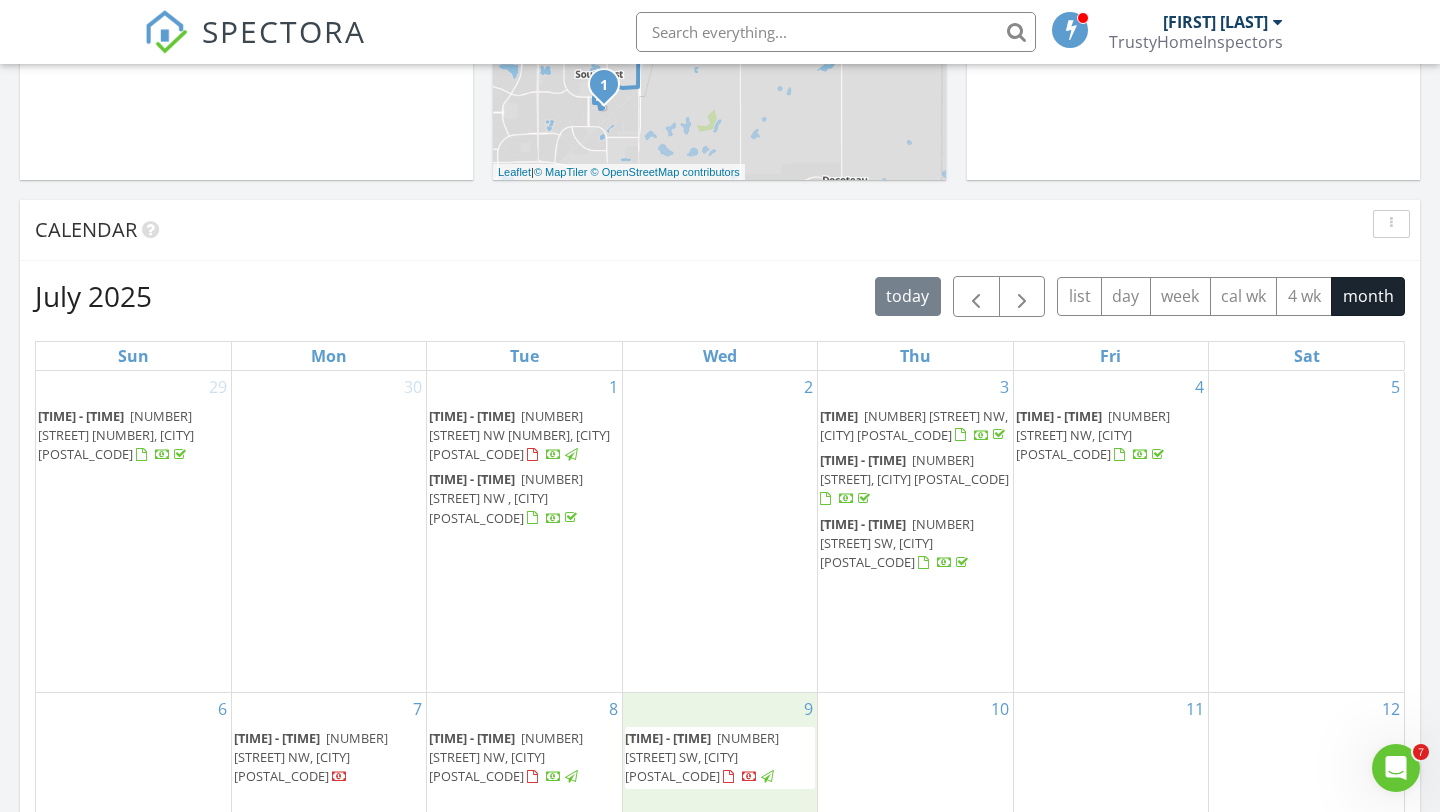 scroll, scrollTop: 0, scrollLeft: 0, axis: both 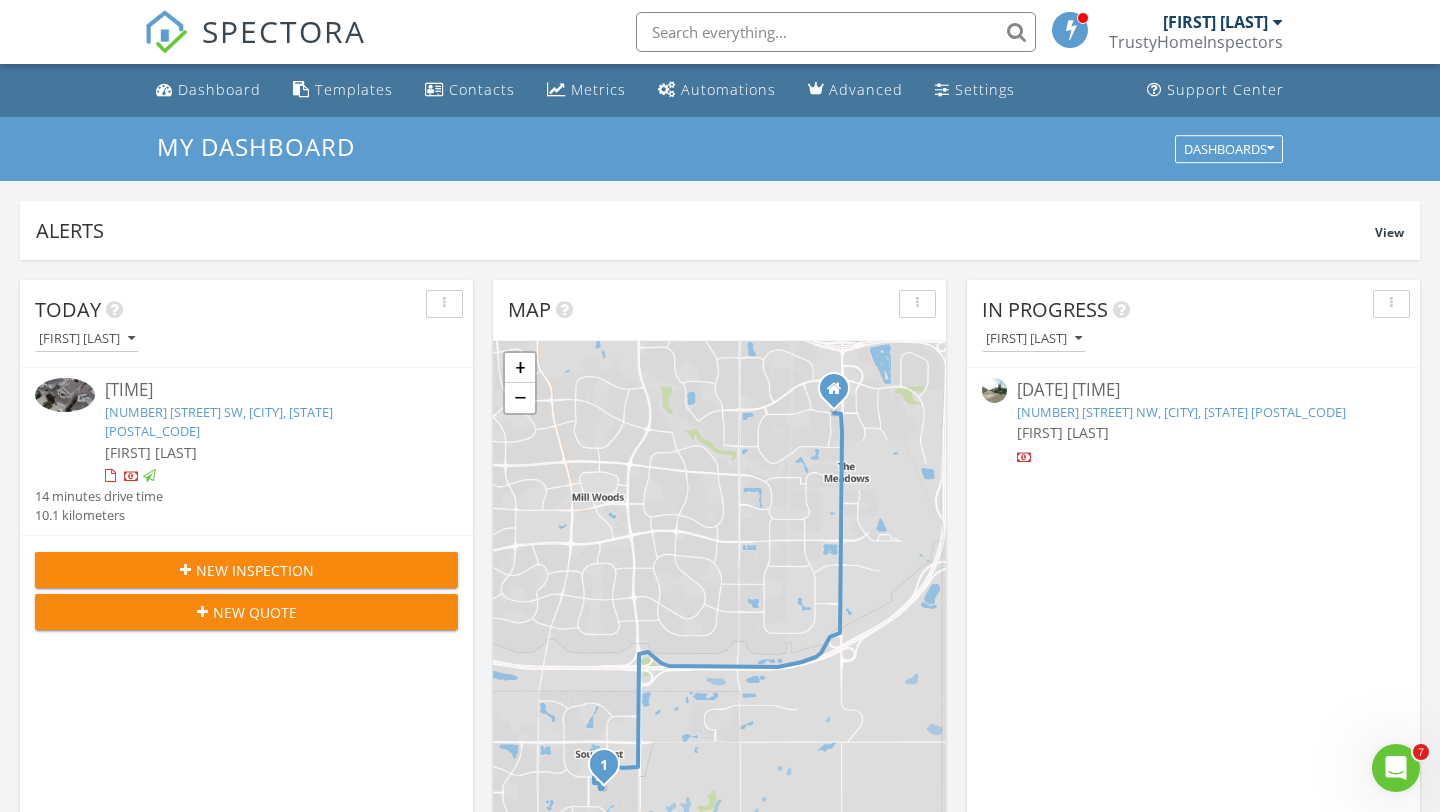 click on "New Inspection" at bounding box center [246, 570] 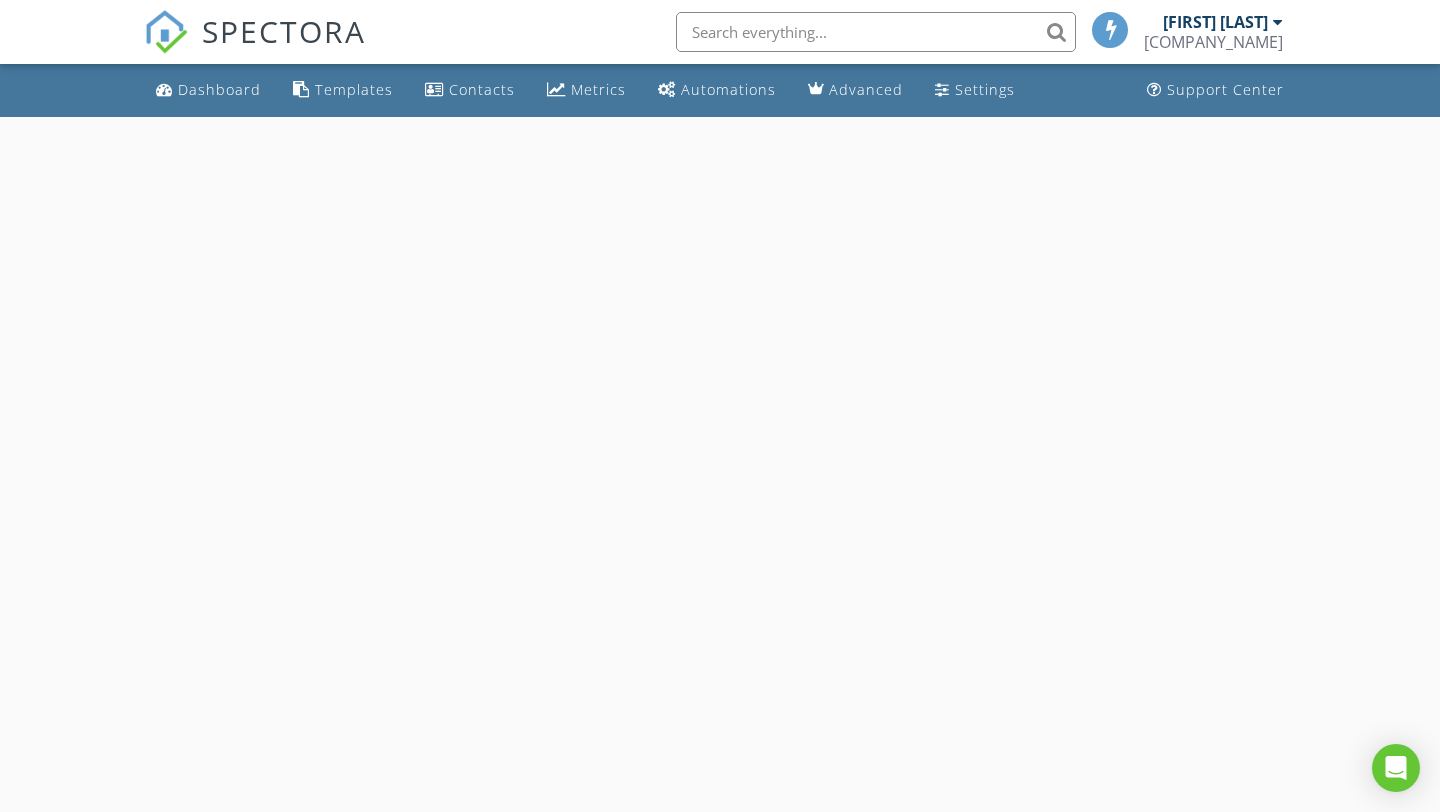 scroll, scrollTop: 0, scrollLeft: 0, axis: both 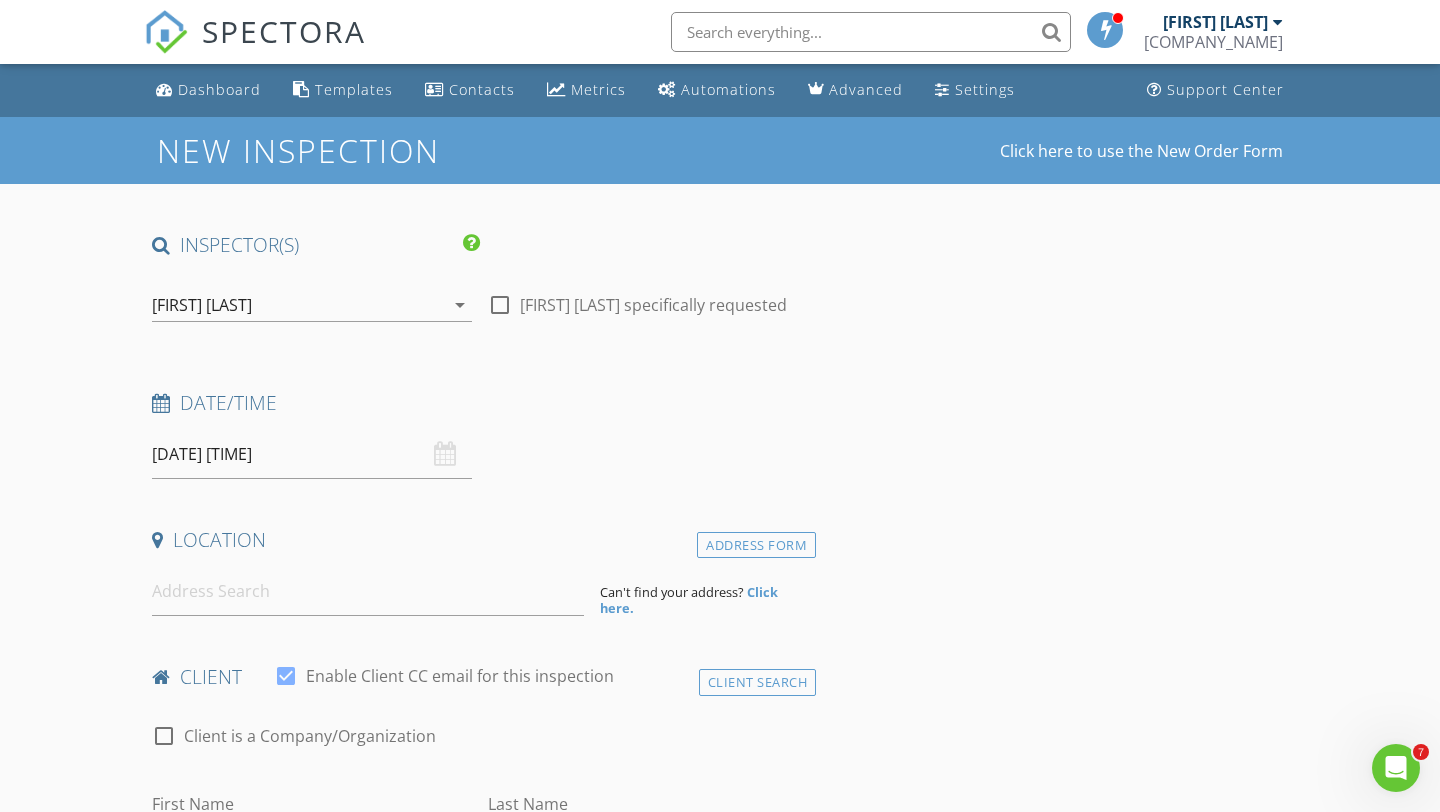click on "[DATE] [TIME]" at bounding box center (312, 454) 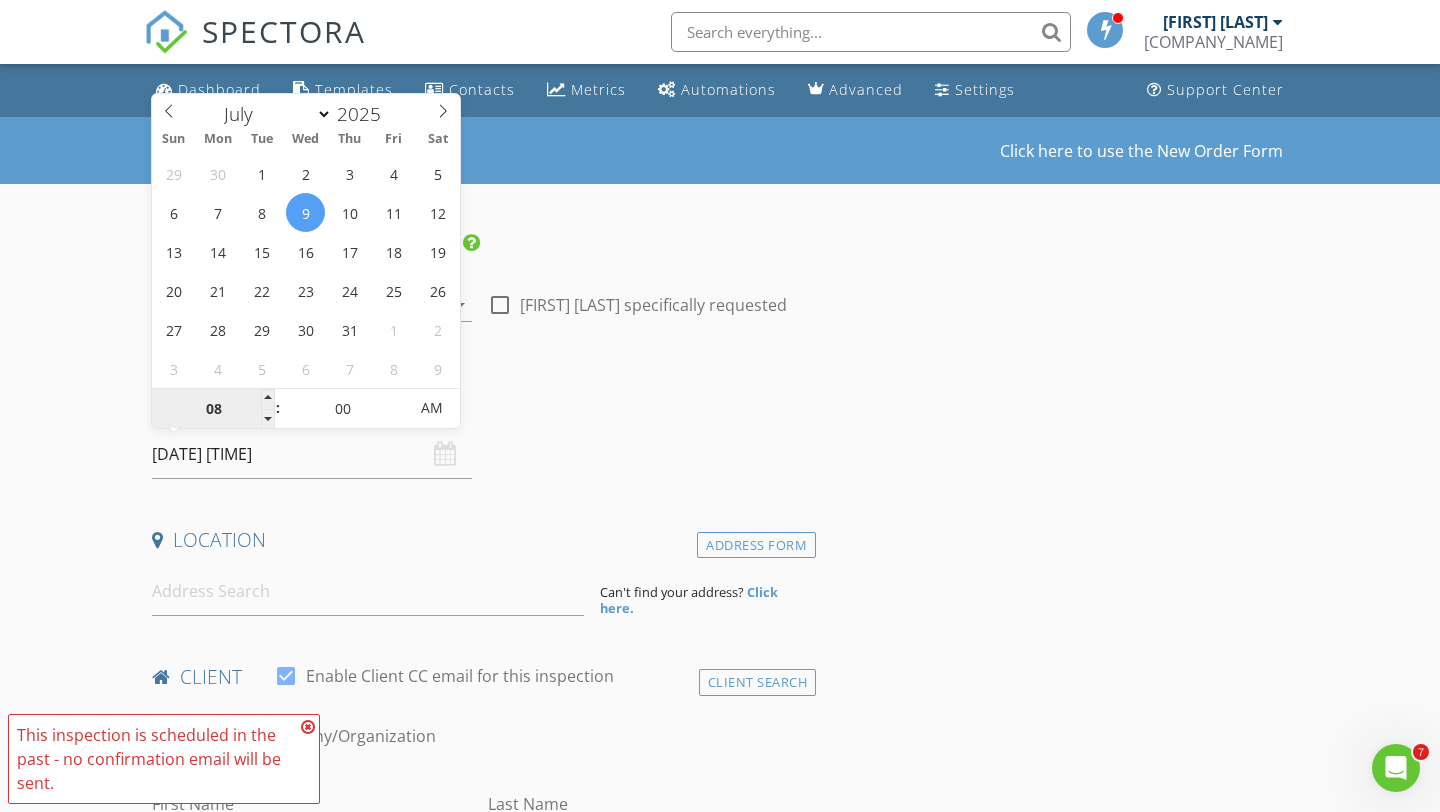 click on "08" at bounding box center (213, 409) 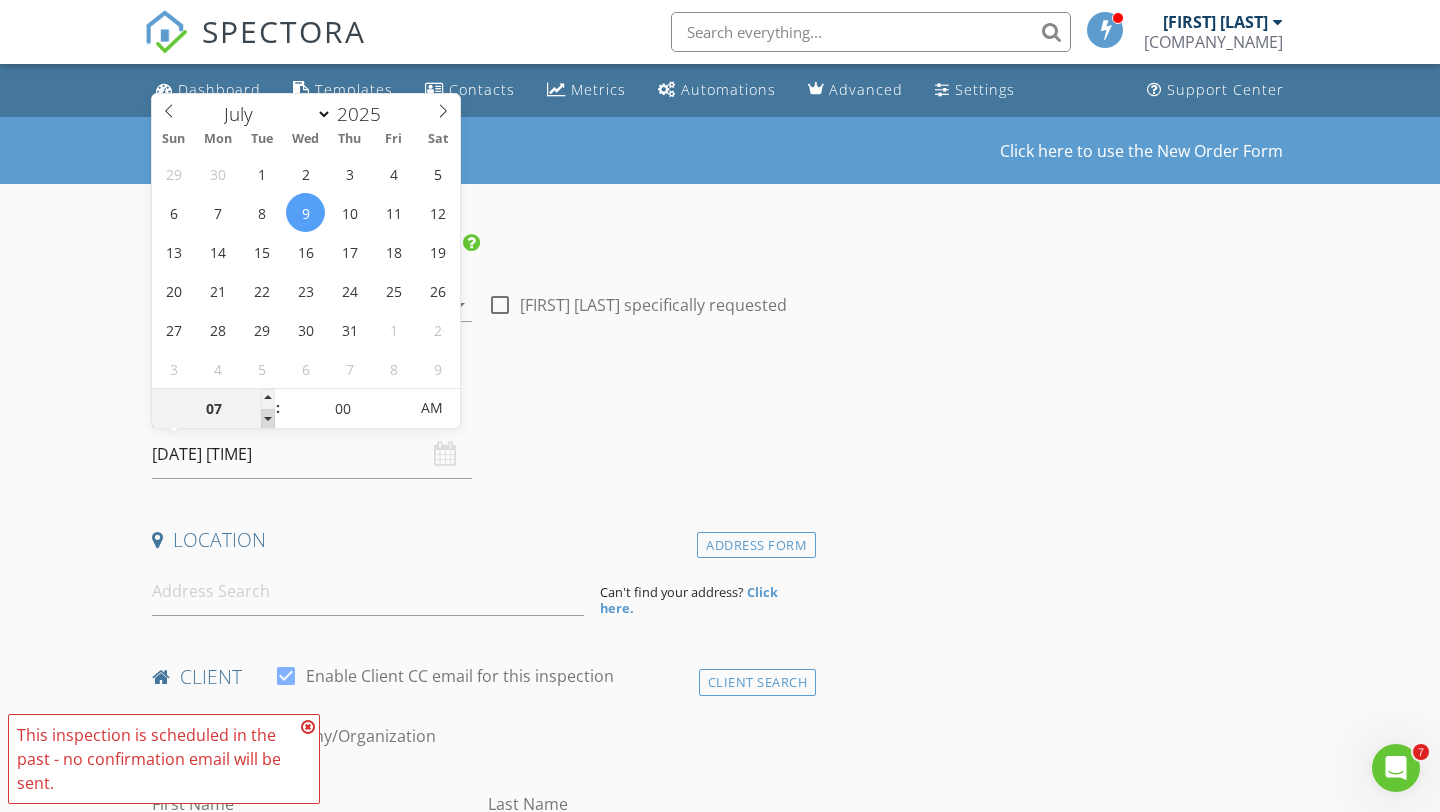 click at bounding box center [268, 419] 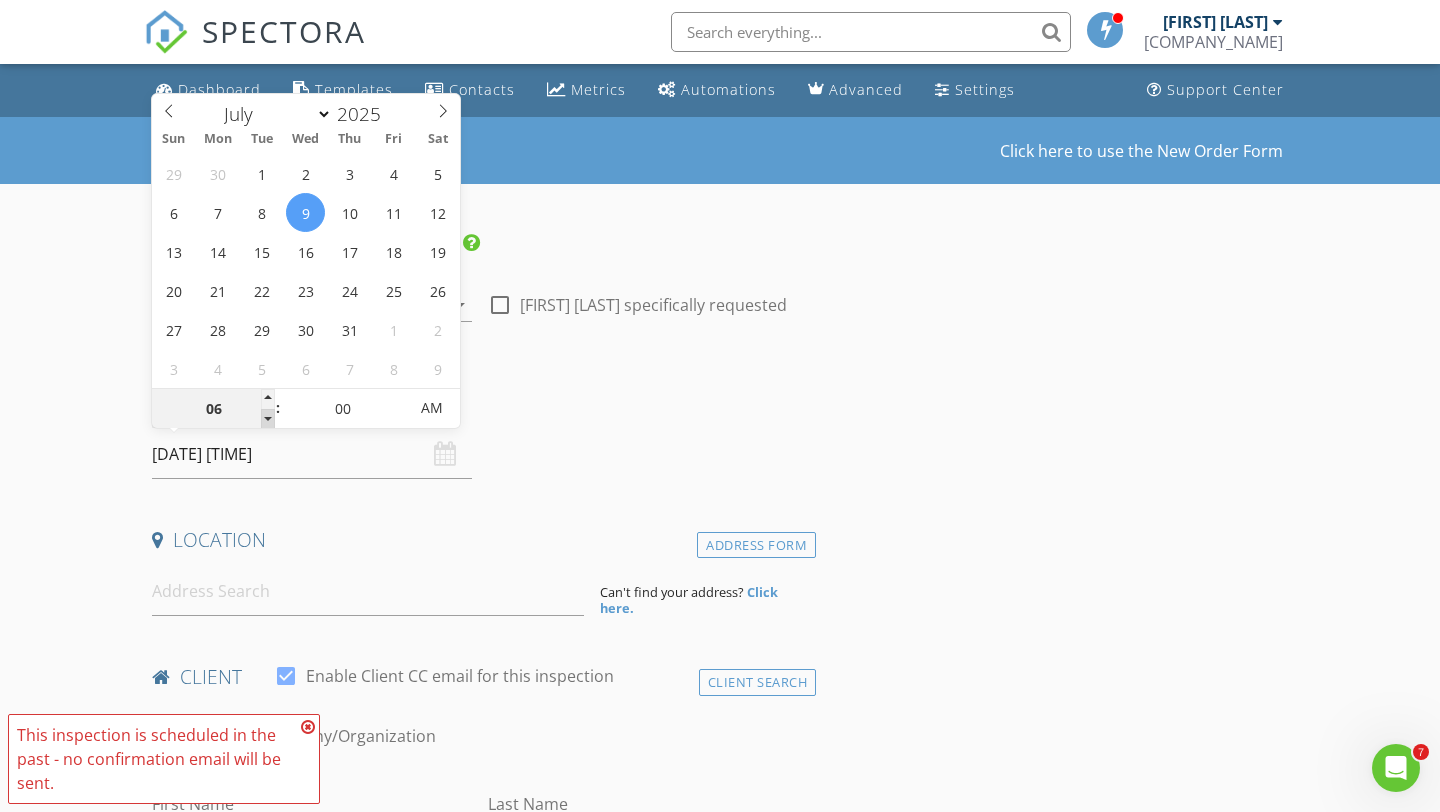 click at bounding box center [268, 419] 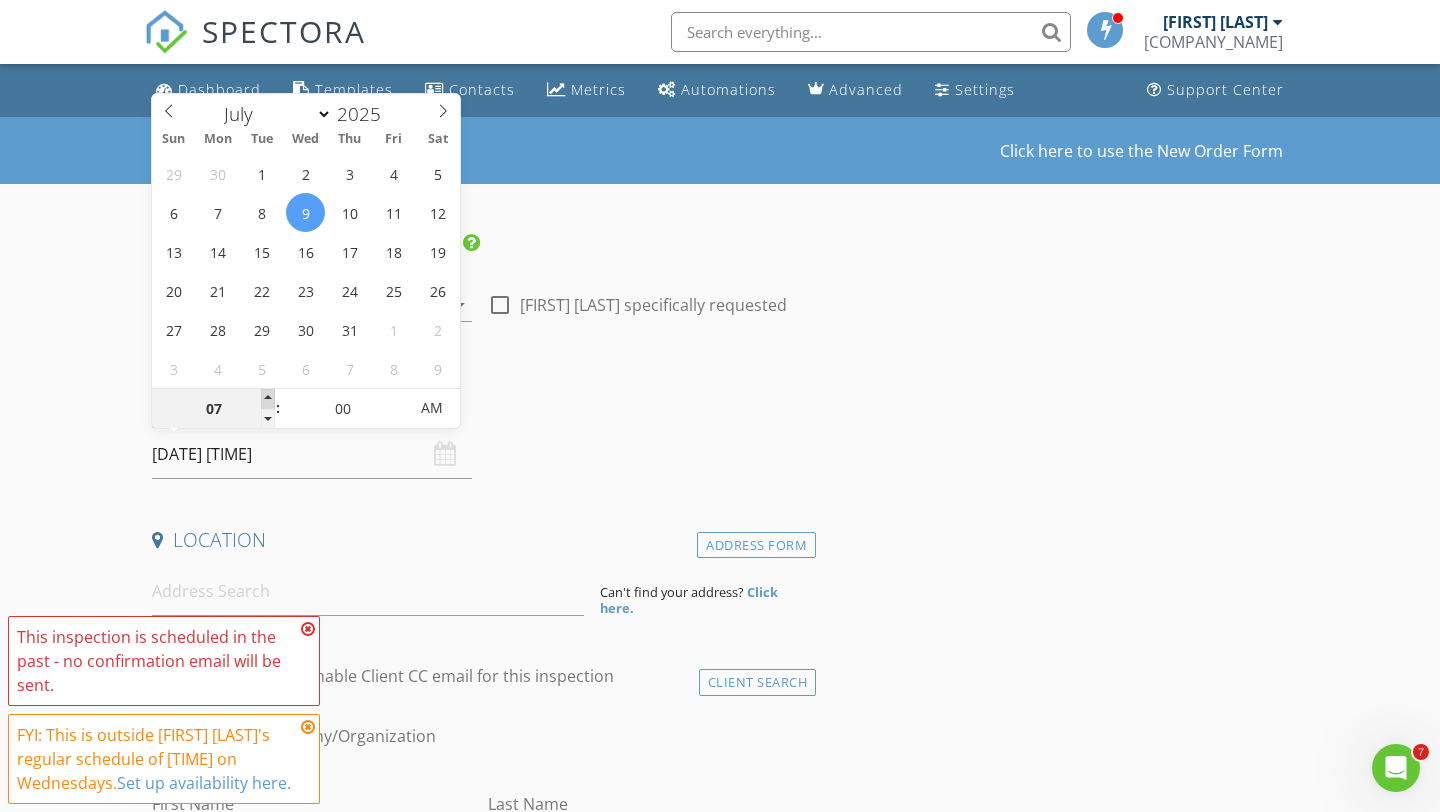 click at bounding box center [268, 399] 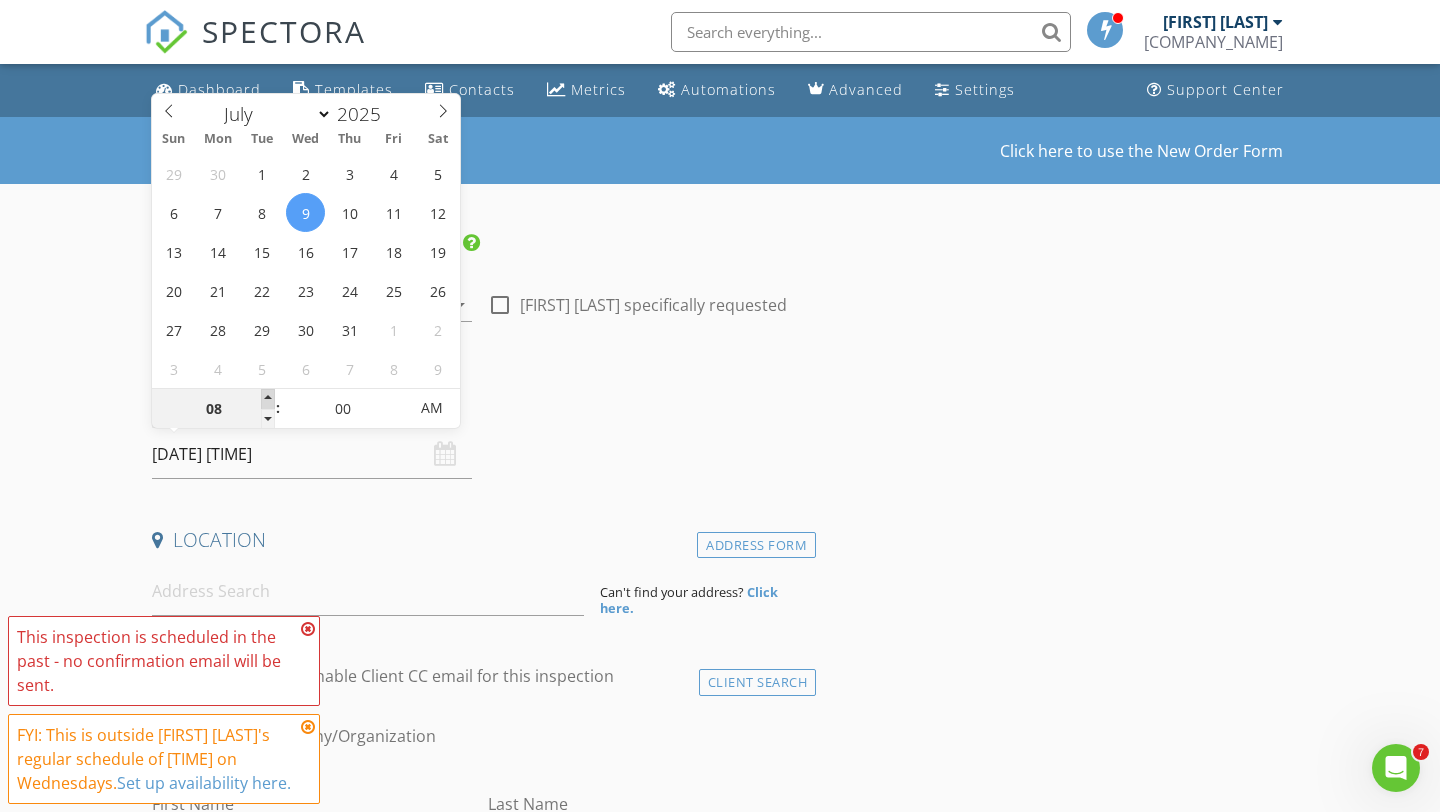 click at bounding box center (268, 399) 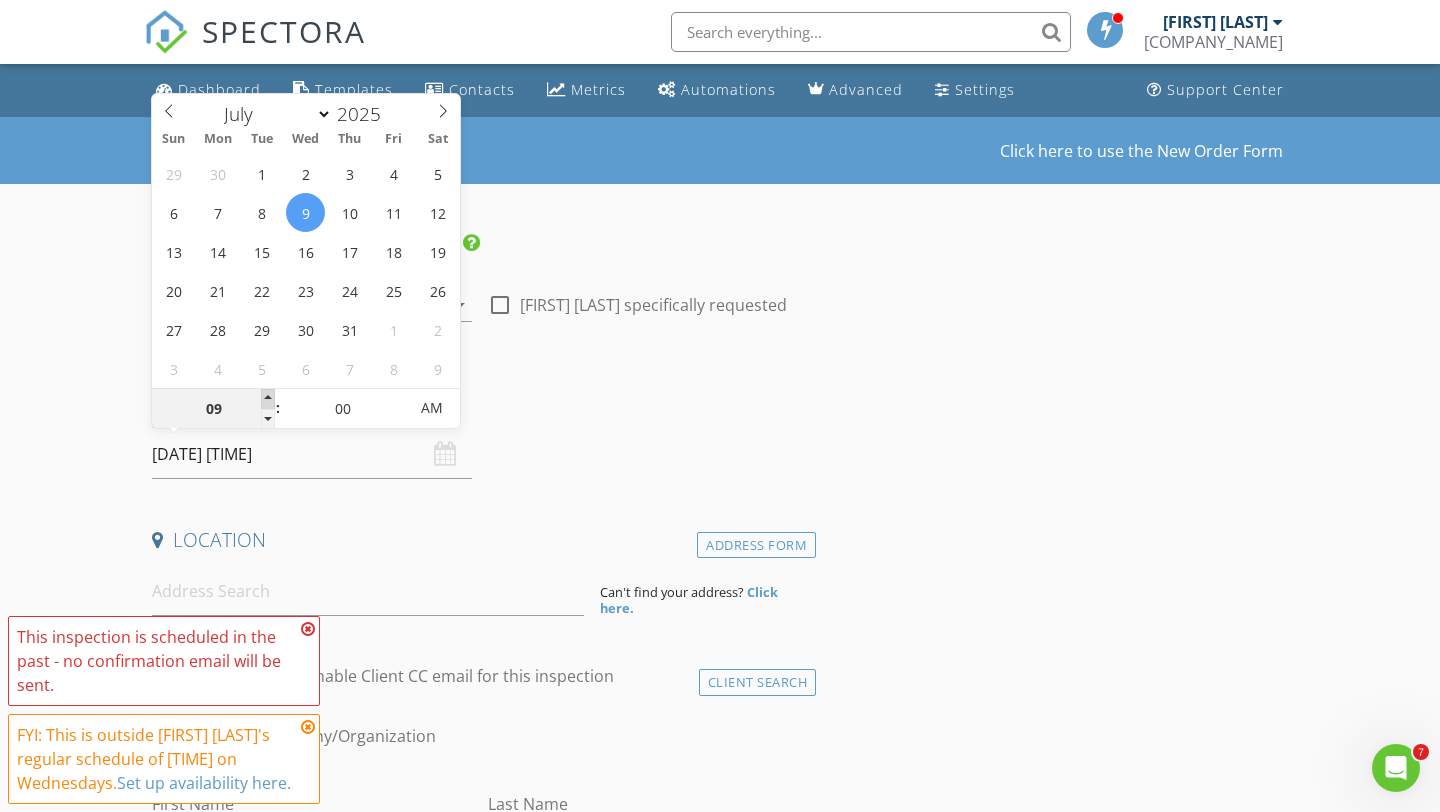 click at bounding box center (268, 399) 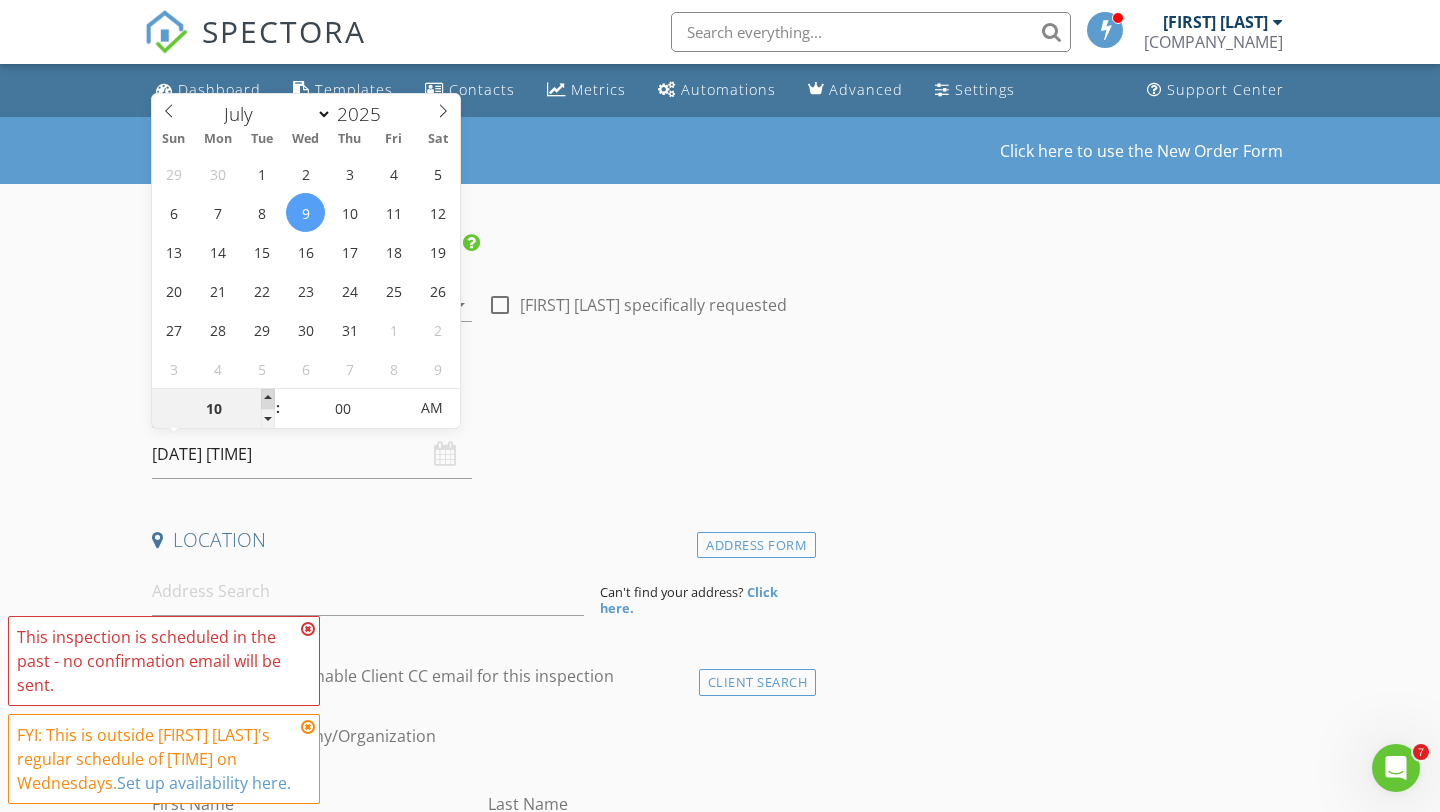 click at bounding box center [268, 399] 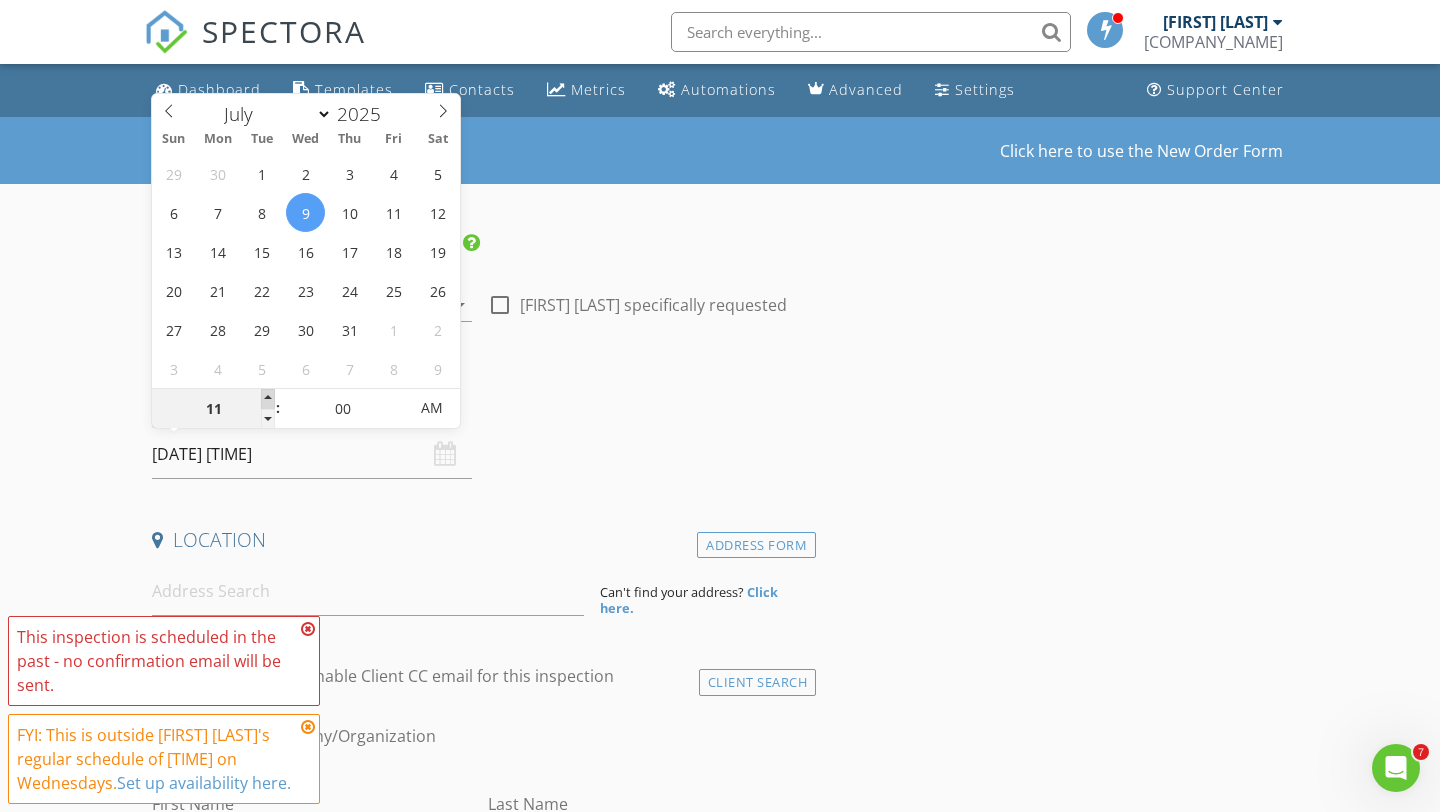 click at bounding box center [268, 399] 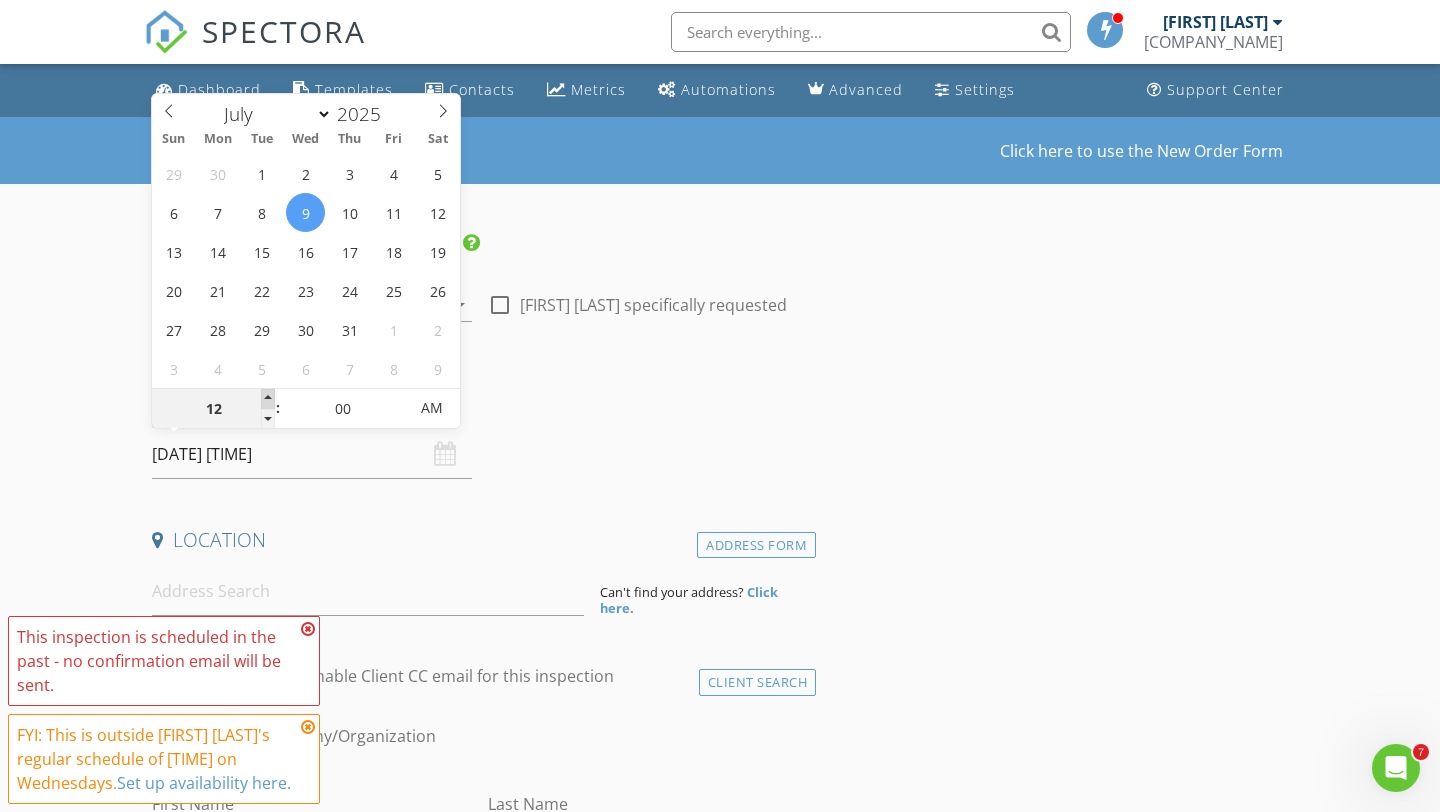 click at bounding box center [268, 399] 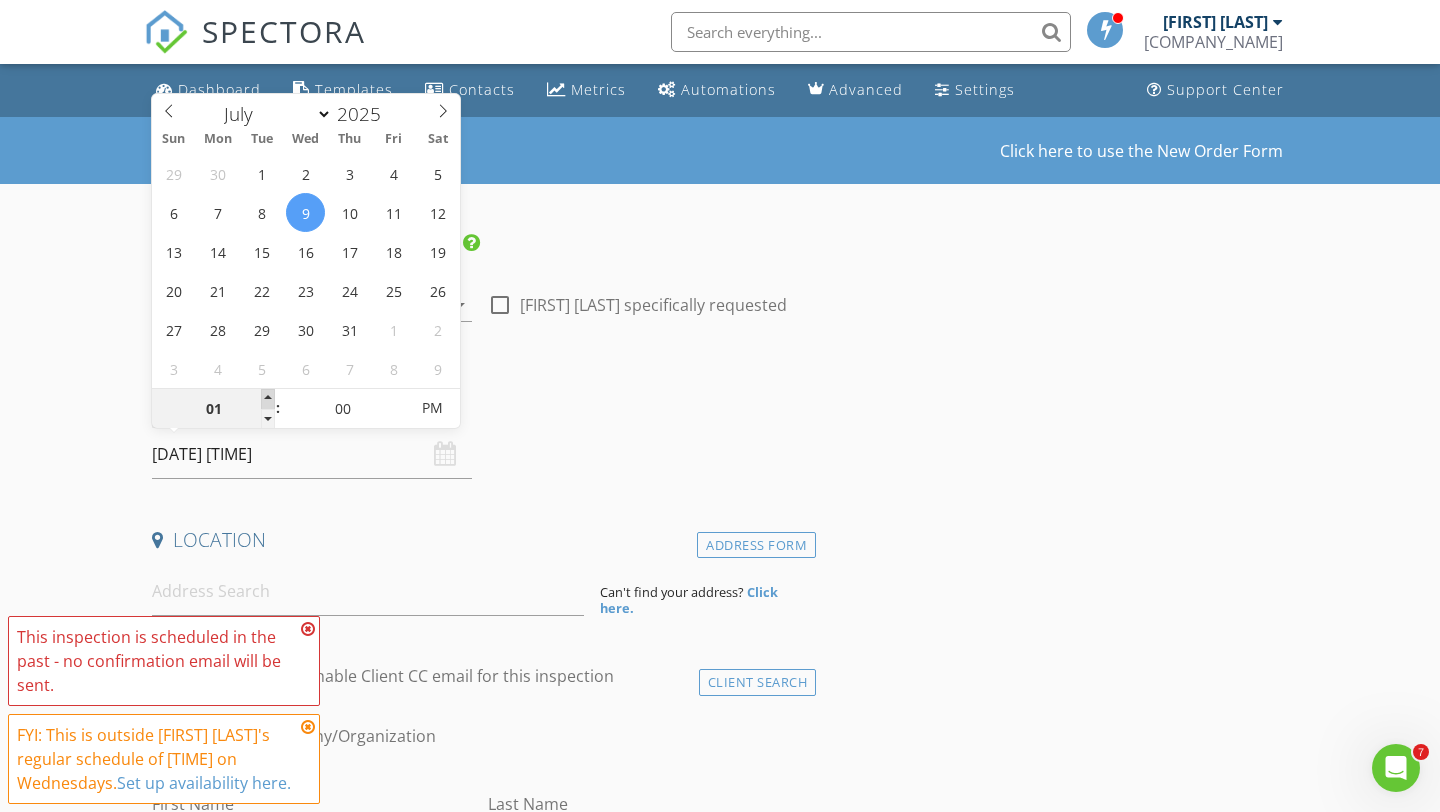 click at bounding box center (268, 399) 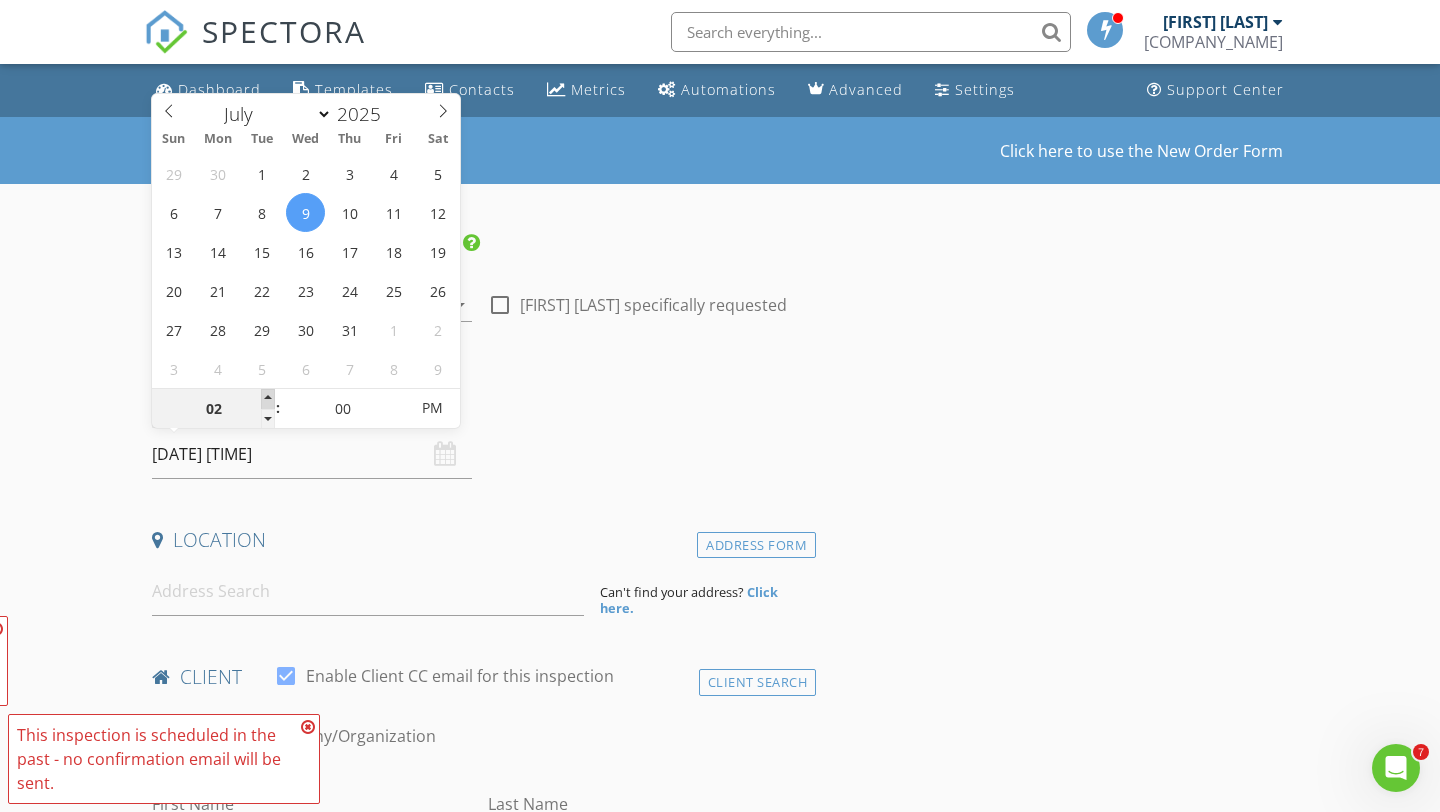 click at bounding box center (268, 399) 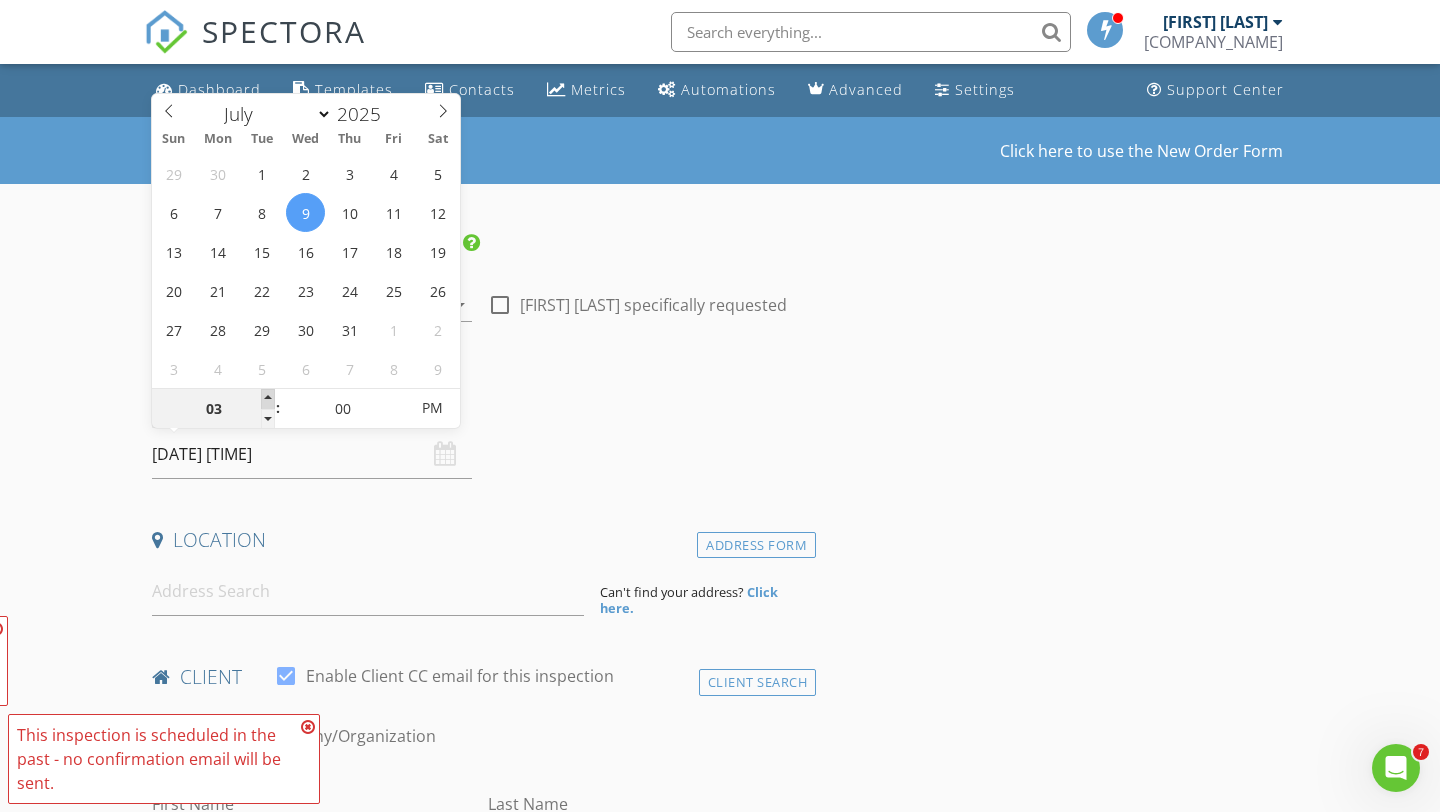 click at bounding box center (268, 399) 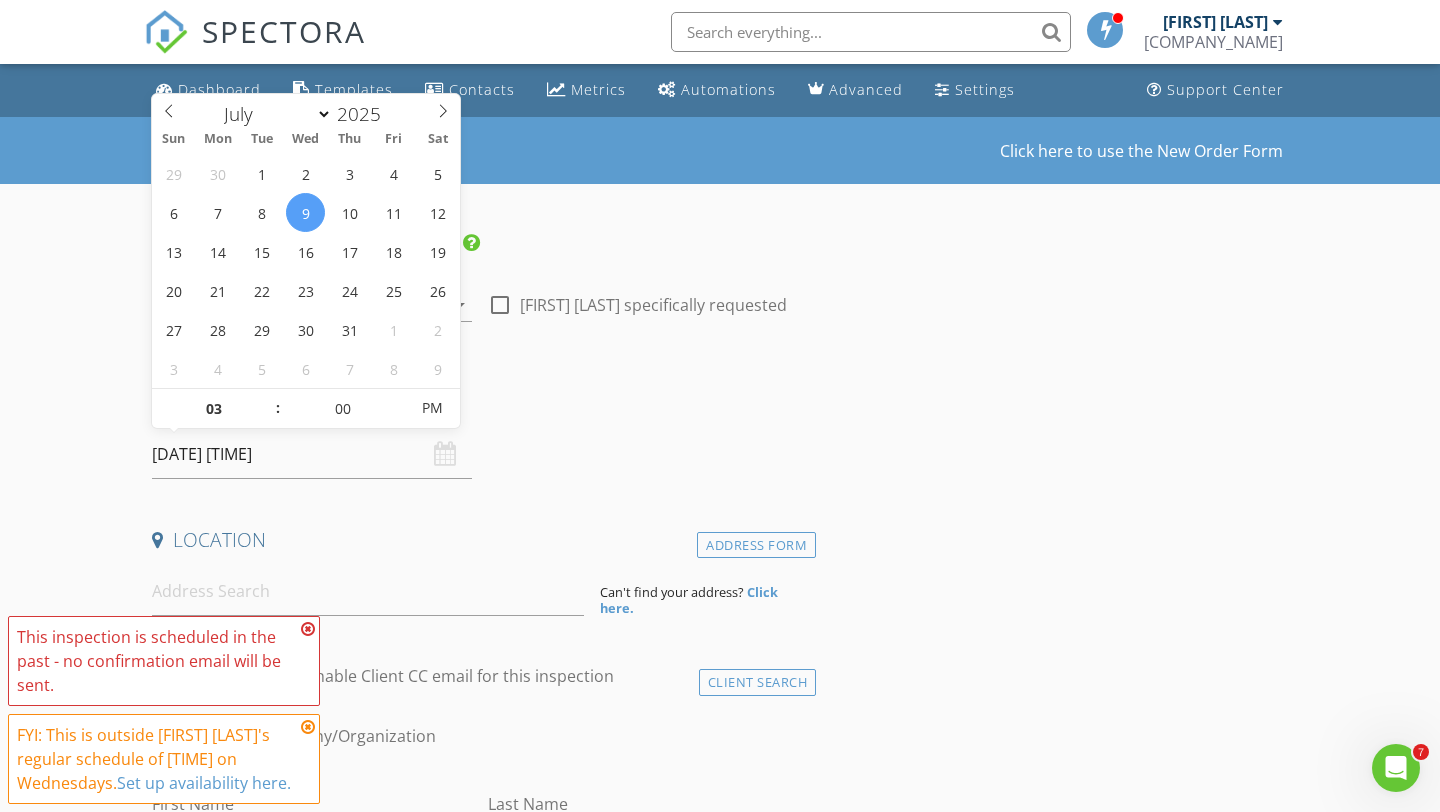 click on "Date/Time" at bounding box center [316, 245] 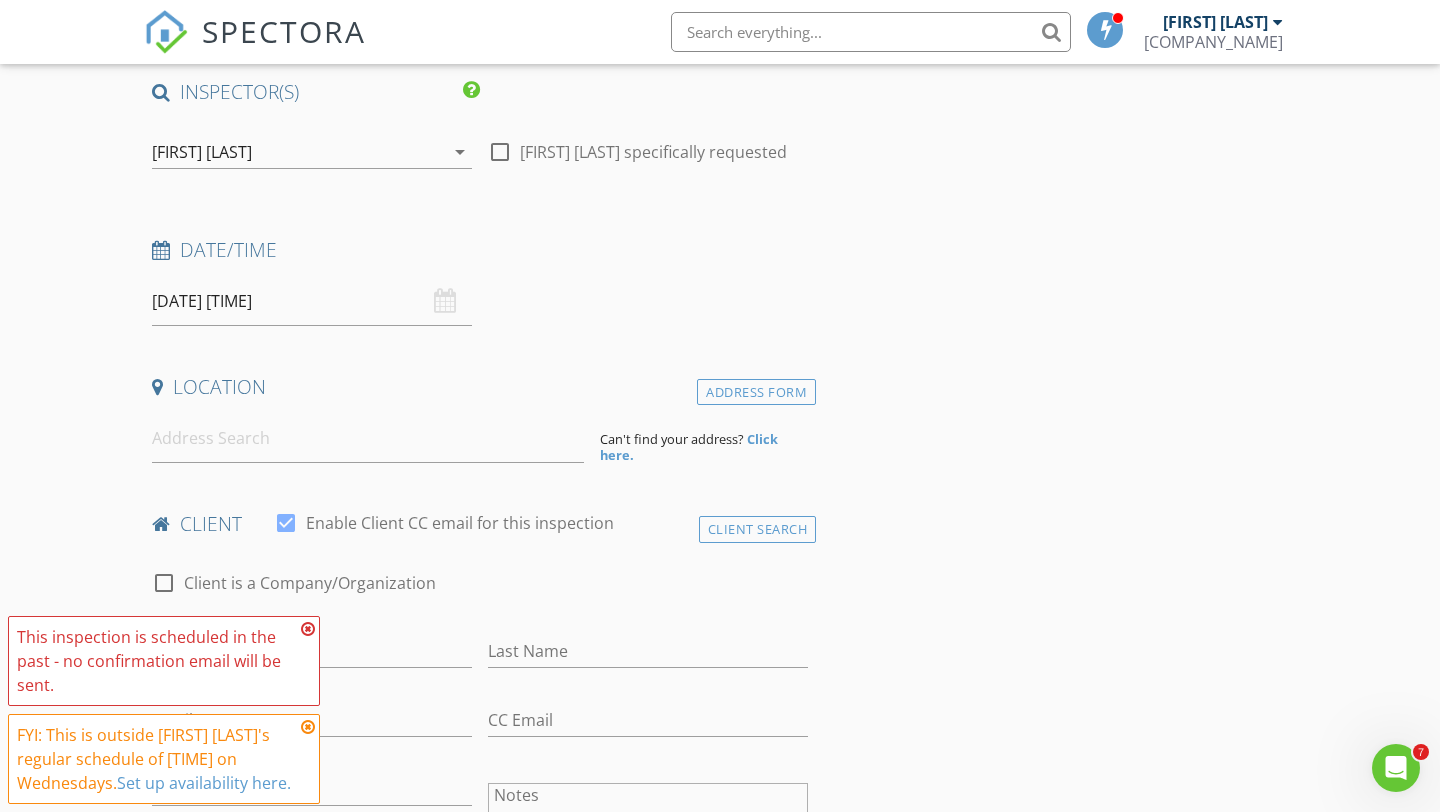 scroll, scrollTop: 154, scrollLeft: 0, axis: vertical 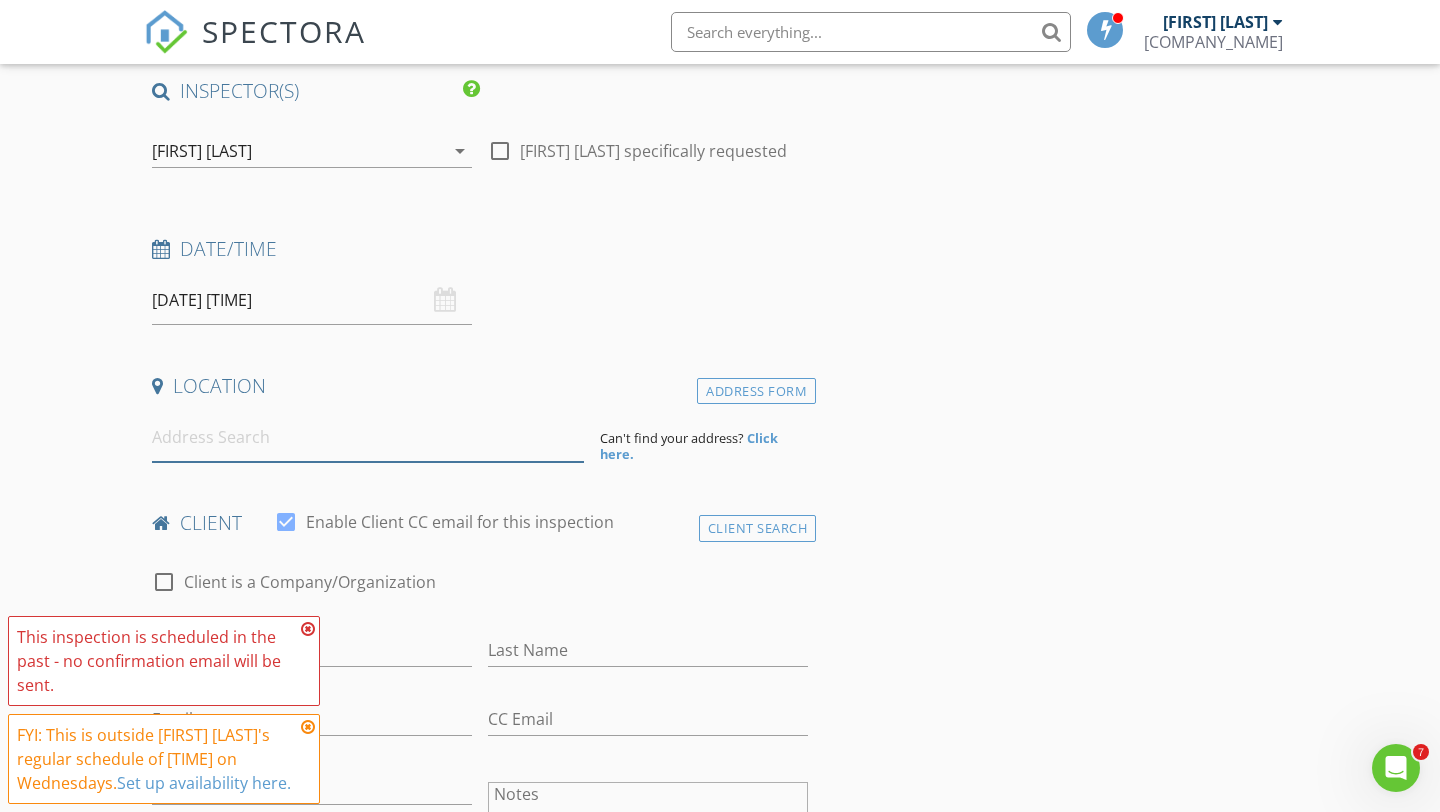 click at bounding box center (368, 437) 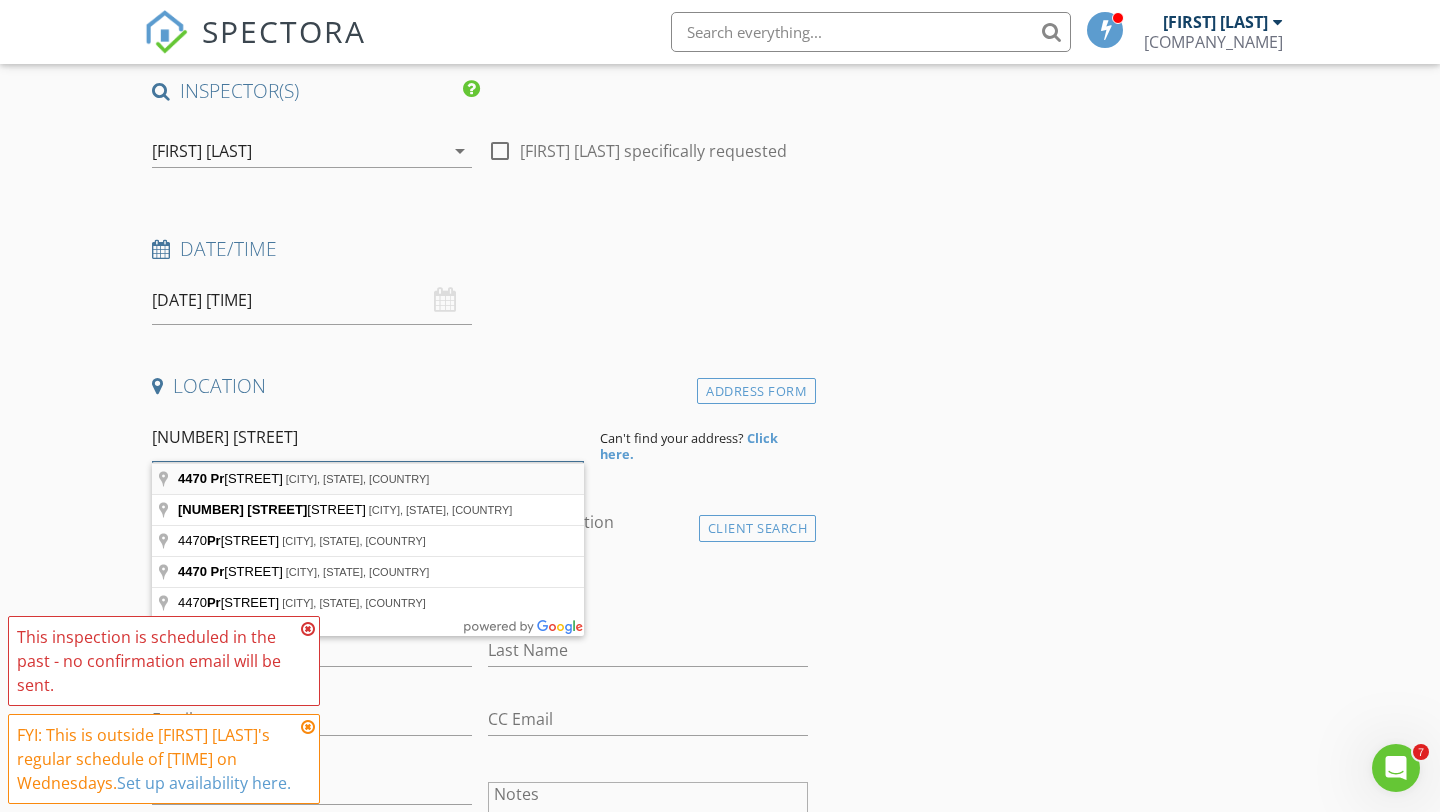 type on "4470 pr" 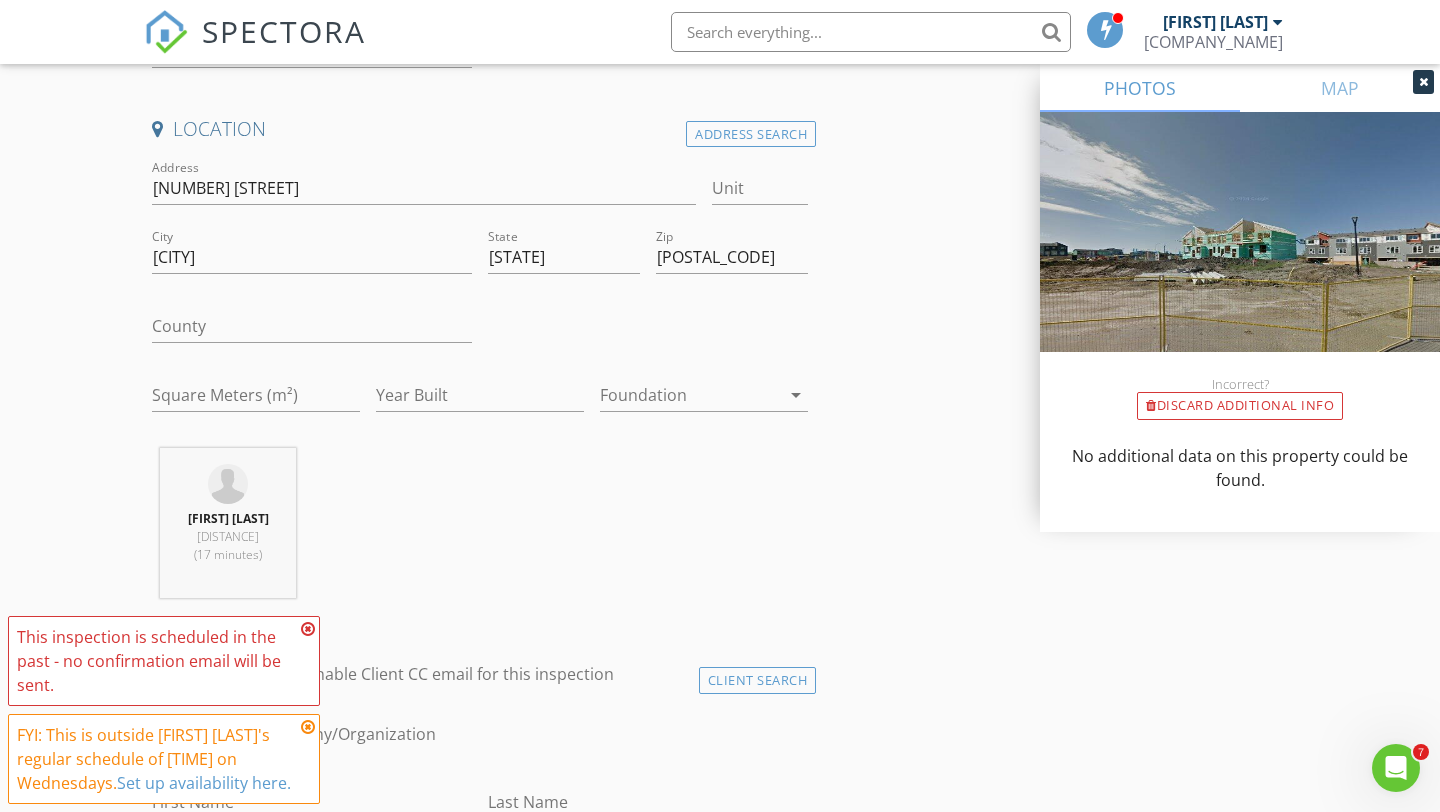 scroll, scrollTop: 387, scrollLeft: 0, axis: vertical 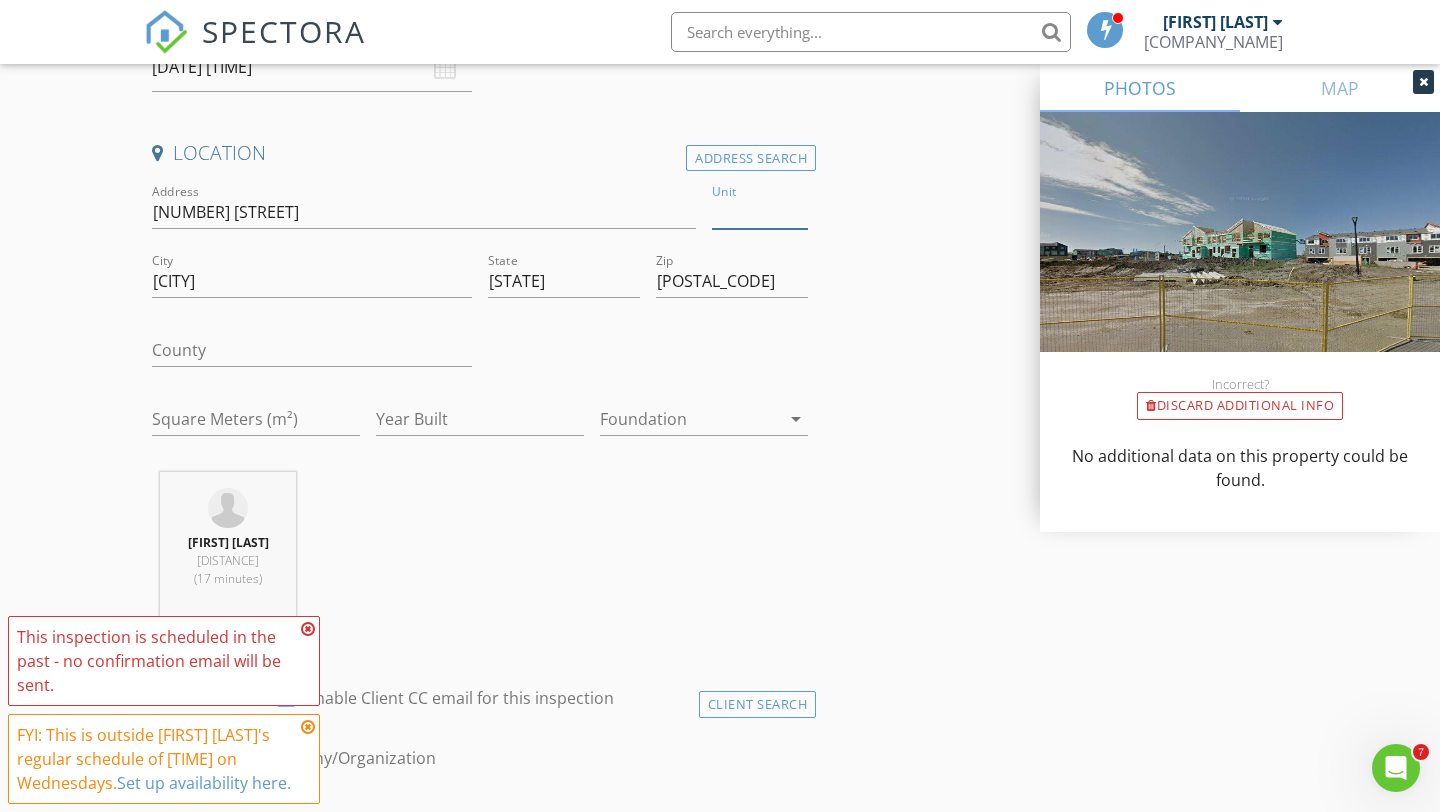 click on "Unit" at bounding box center (760, 212) 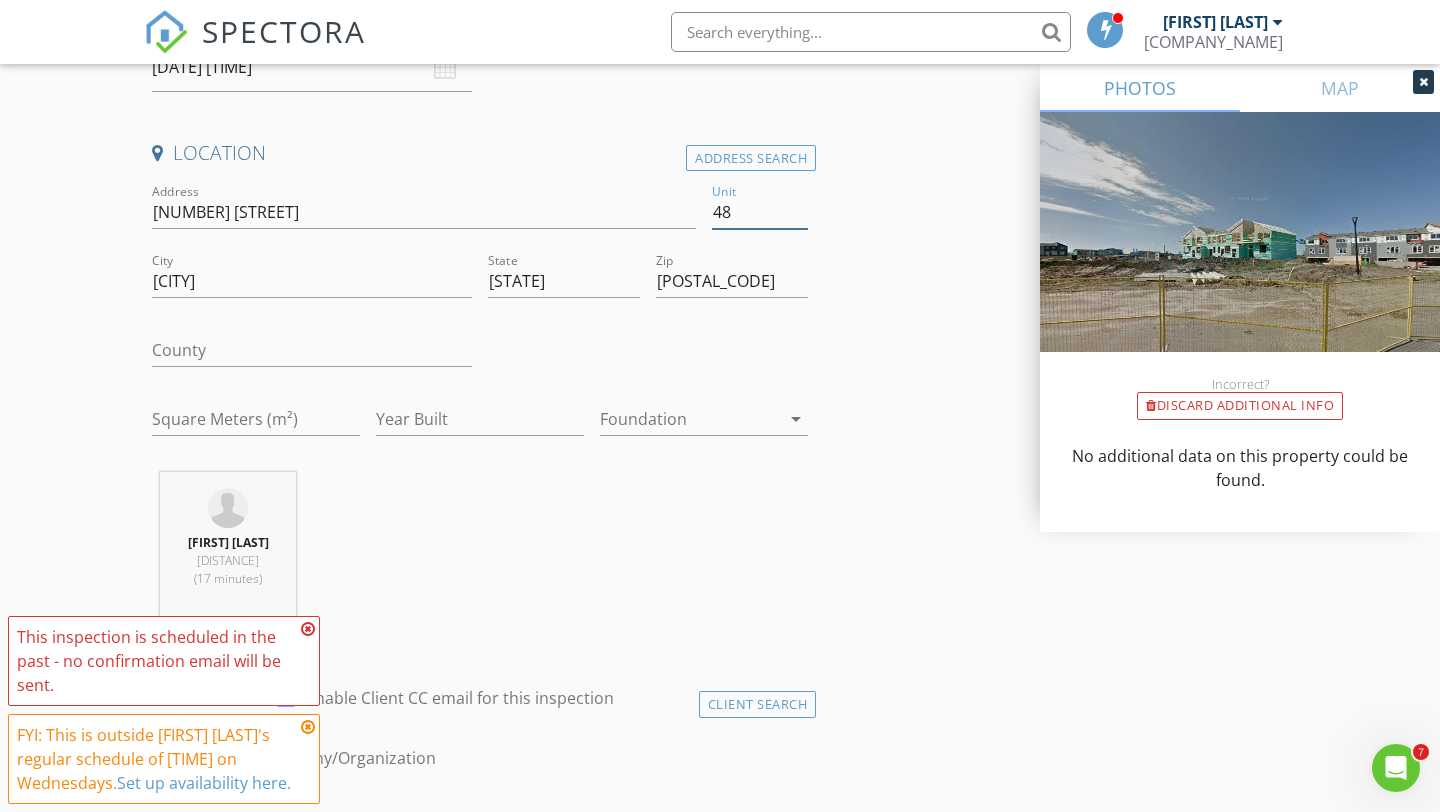 type on "48" 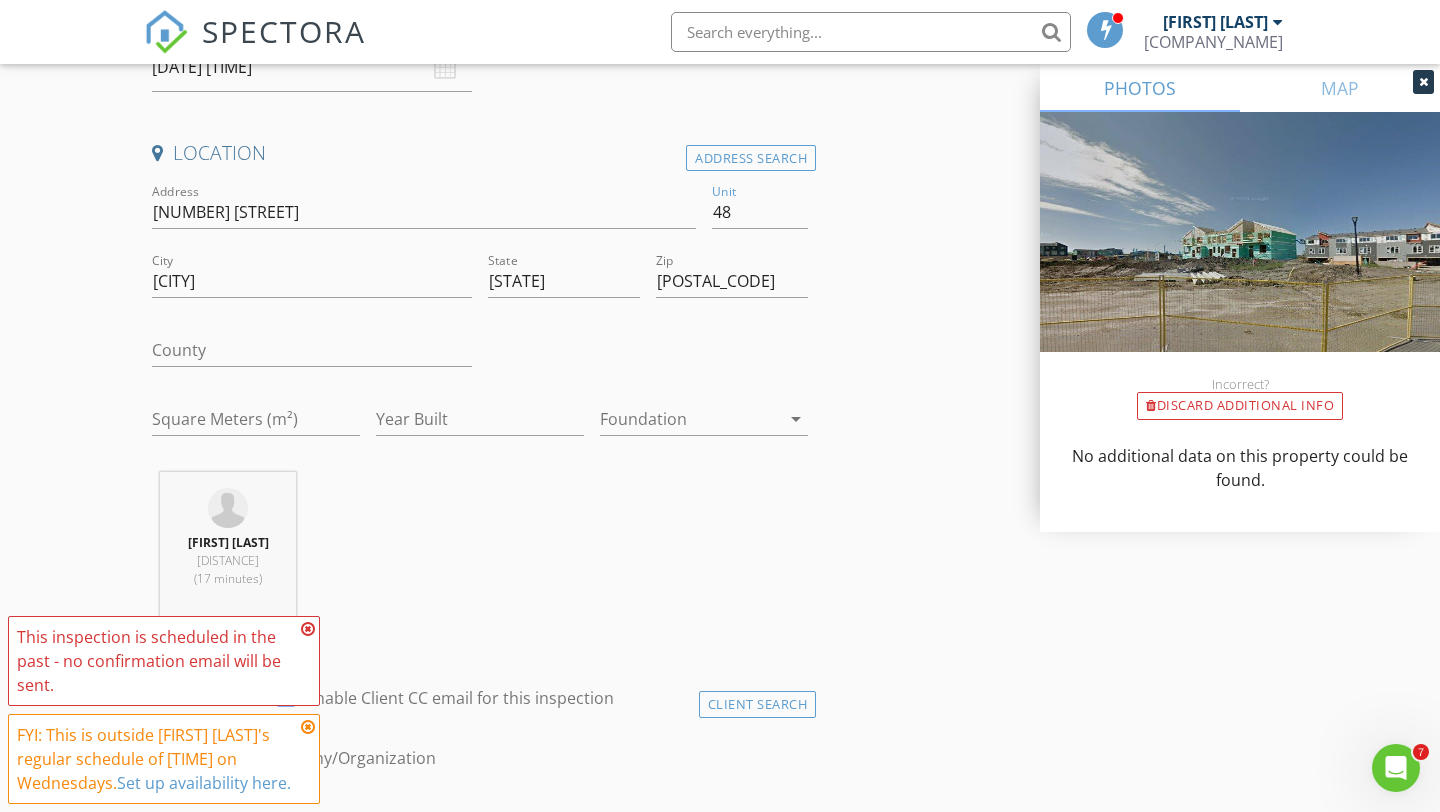 click on "INSPECTOR(S)
check_box   Bhupinder Dhillon   PRIMARY   Bhupinder Dhillon arrow_drop_down   check_box_outline_blank Bhupinder Dhillon specifically requested
Date/Time
2025/07/09 3:00 PM
Location
Address Search       Address 4470 Prowse Rd SW   Unit 48   City Edmonton   State AB   Zip T6W 1A3   County     Square Meters (m²)   Year Built   Foundation arrow_drop_down     Bhupinder Dhillon     11.4 km     (17 minutes)
client
check_box Enable Client CC email for this inspection   Client Search     check_box_outline_blank Client is a Company/Organization     First Name   Last Name   Email   CC Email   Phone           Notes   Private Notes
ADD ADDITIONAL client
SERVICES
check_box_outline_blank   Apartment   check_box_outline_blank   Detached    check_box_outline_blank   Townhouse" at bounding box center (720, 1484) 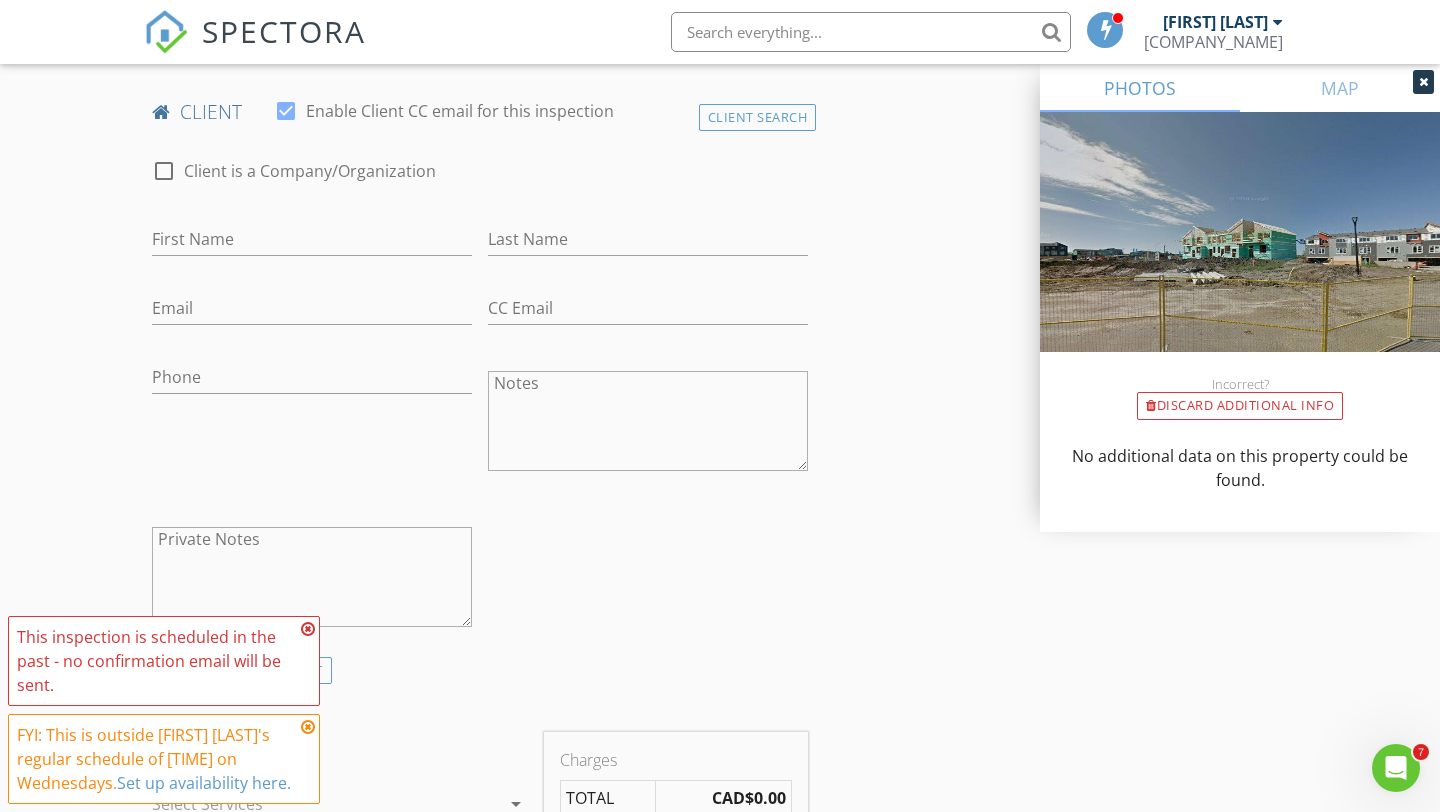 scroll, scrollTop: 982, scrollLeft: 0, axis: vertical 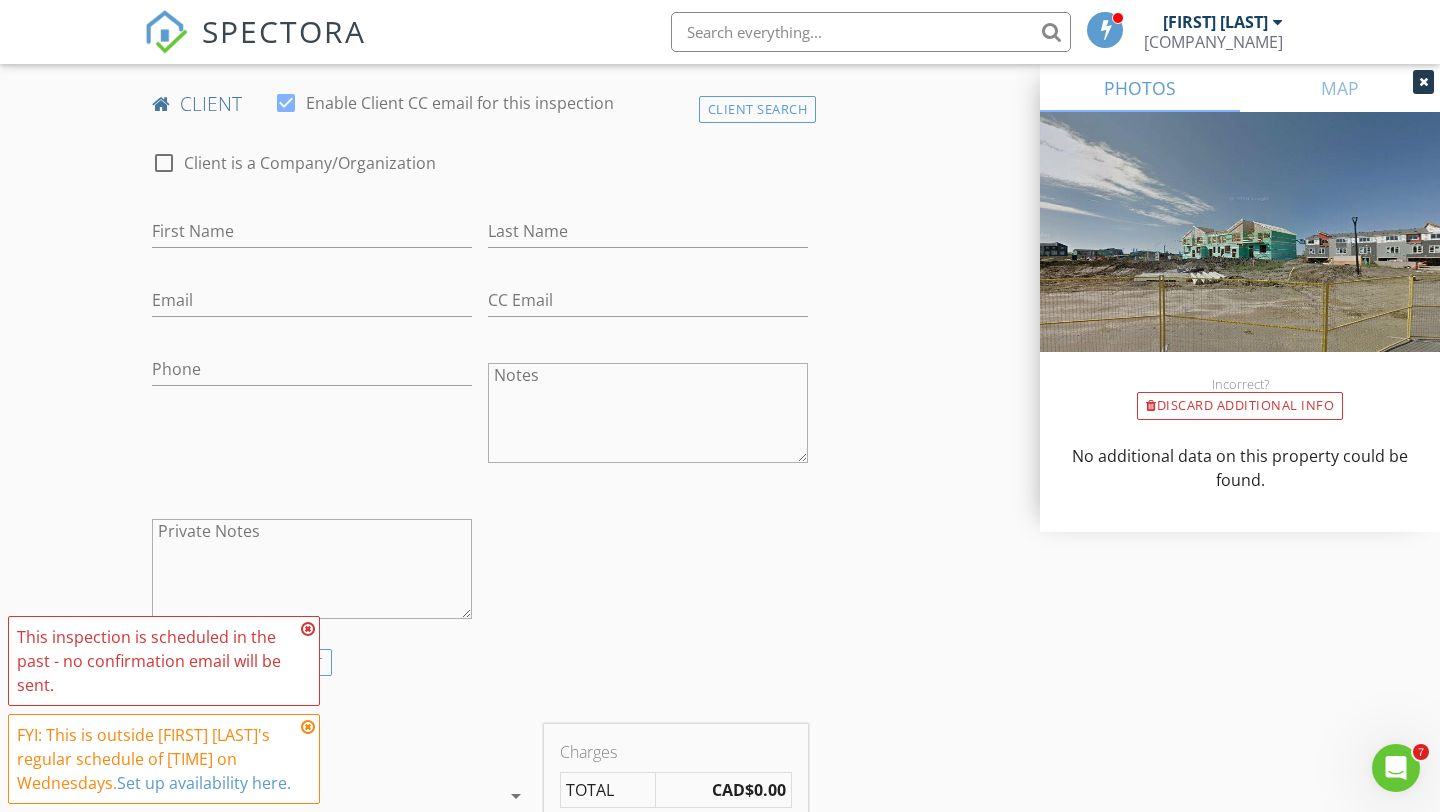 click at bounding box center (164, 163) 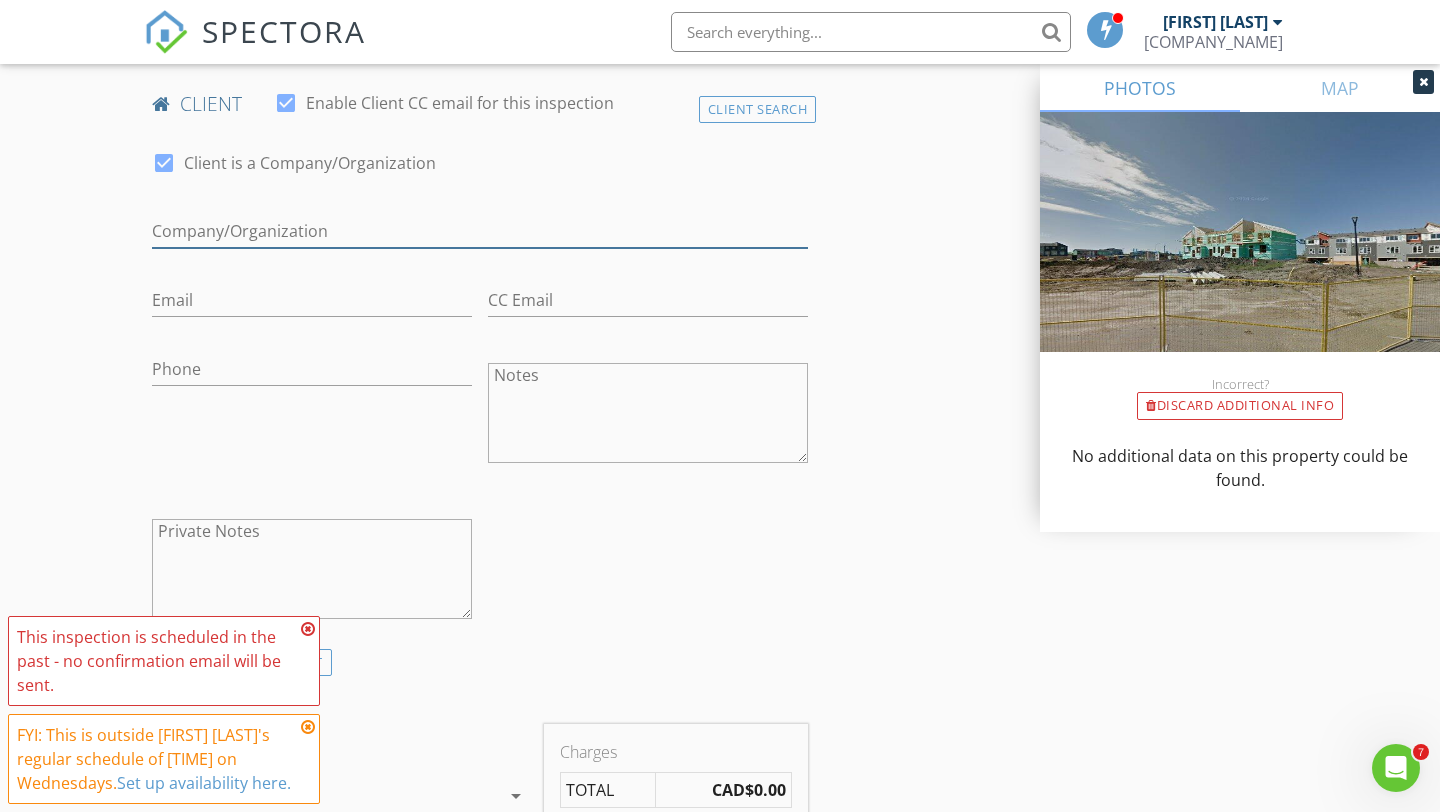 click on "Enable Client CC email for this inspection" at bounding box center (480, 231) 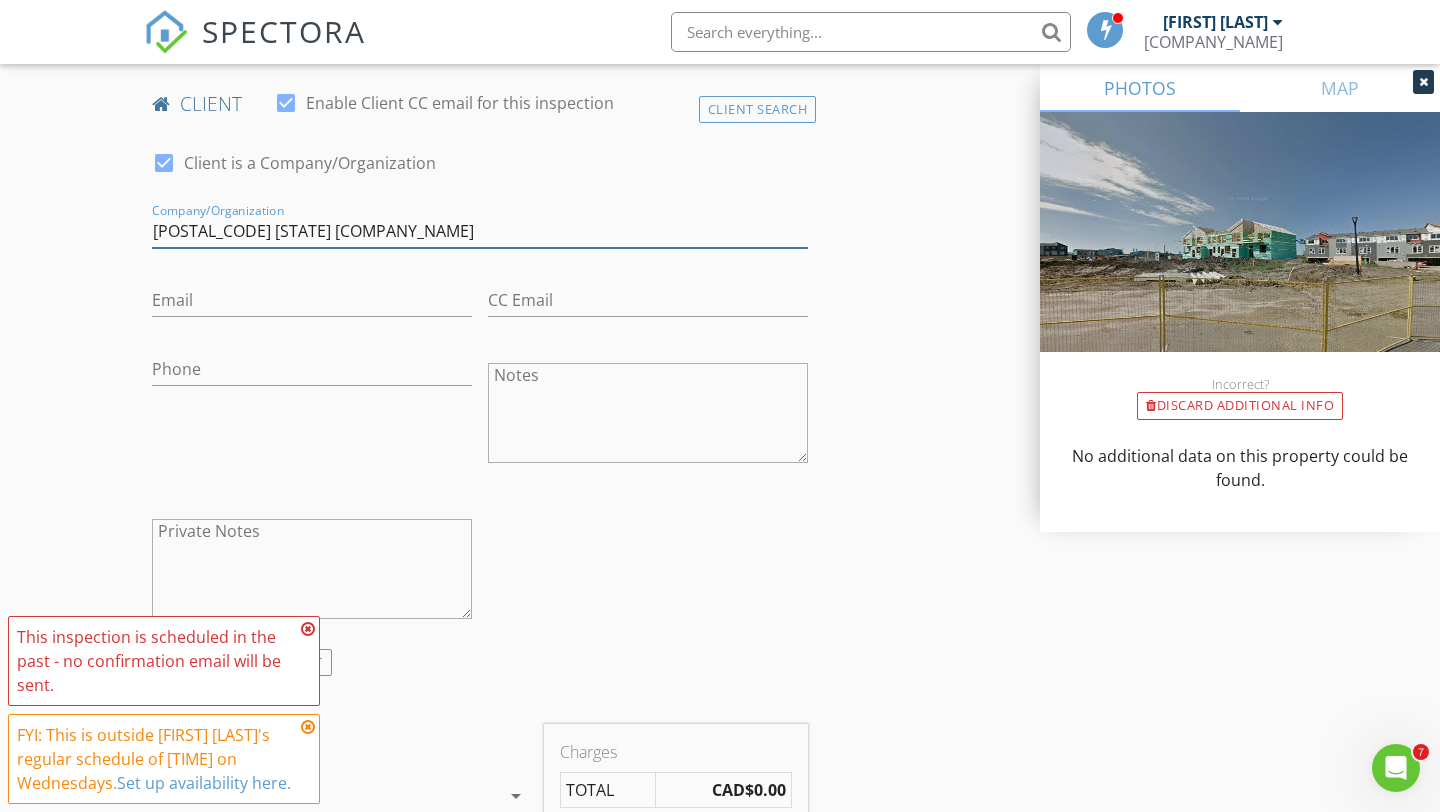 type on "[COMPANY_NAME] Alberta LTD" 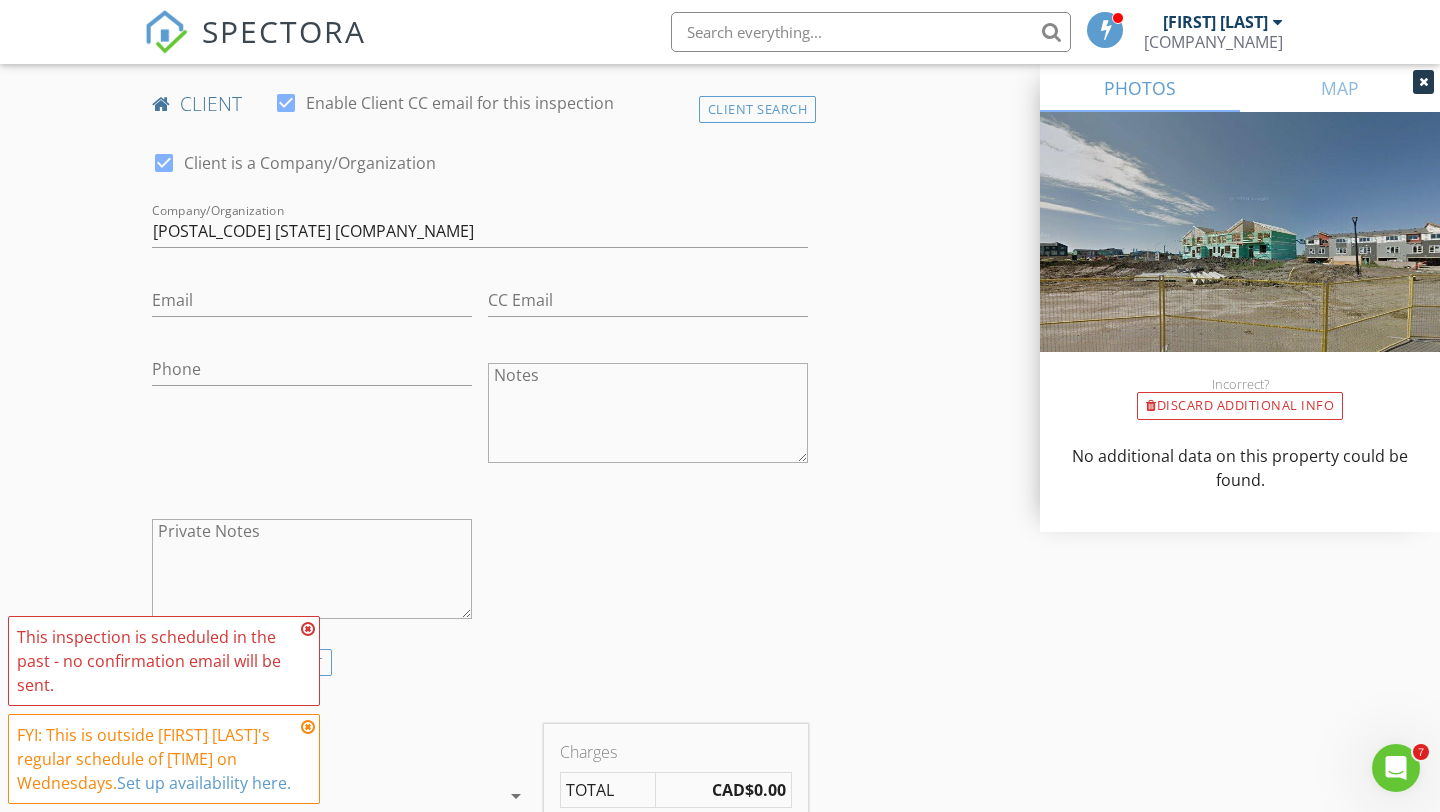 click on "check_box Client is a Company/Organization   Company/Organization 2542733 Alberta LTD       Email   CC Email   Phone           Notes   Private Notes" at bounding box center [480, 390] 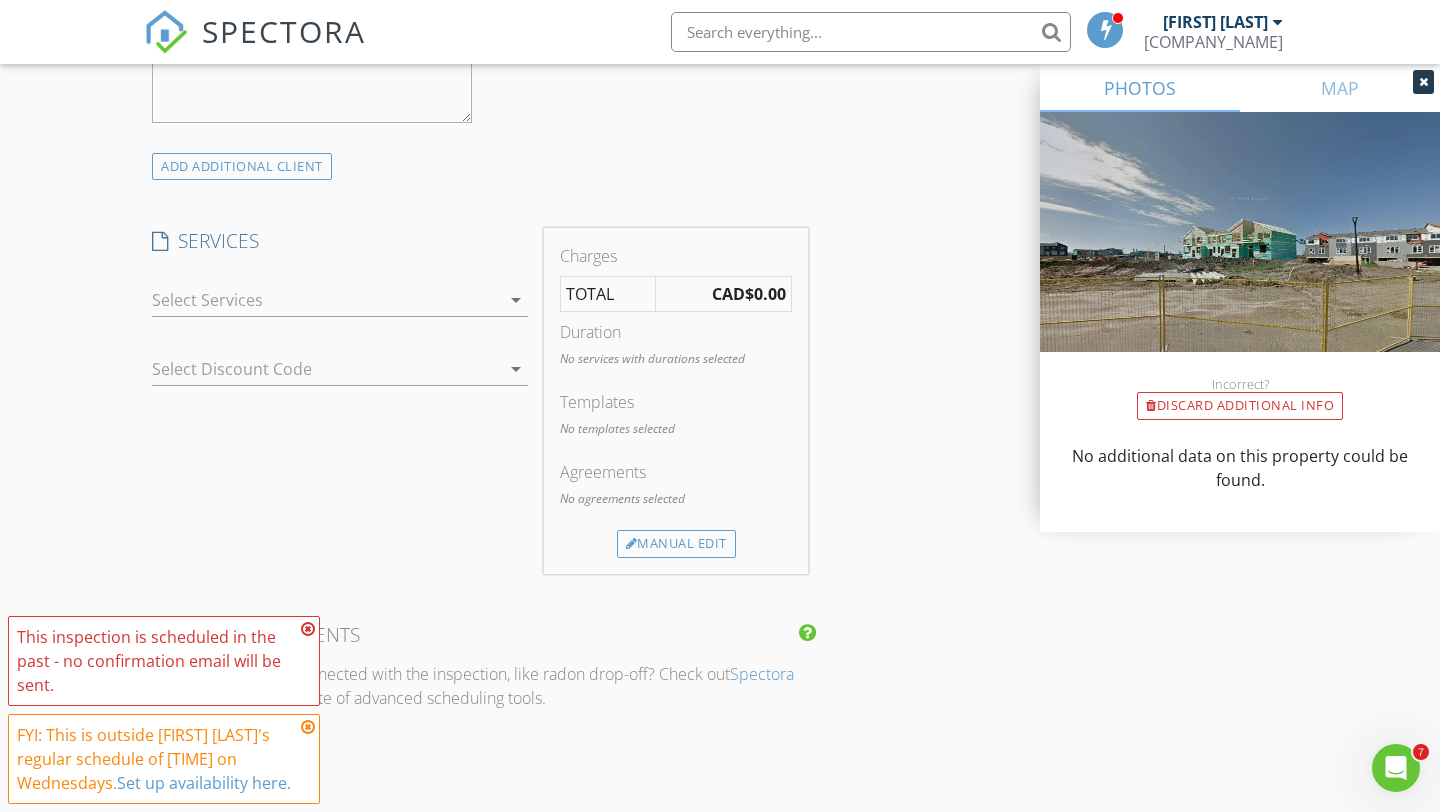scroll, scrollTop: 1480, scrollLeft: 0, axis: vertical 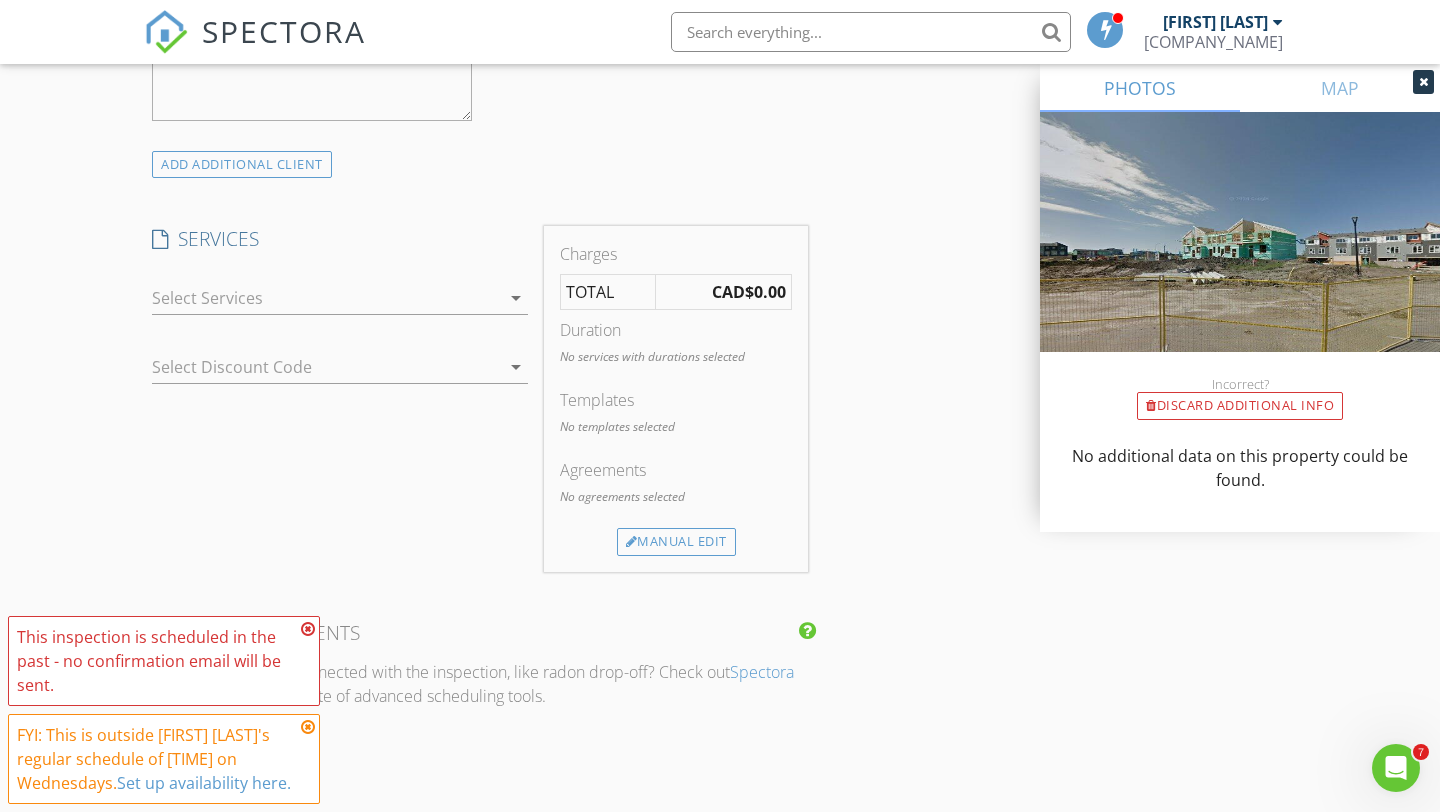 click at bounding box center [326, 298] 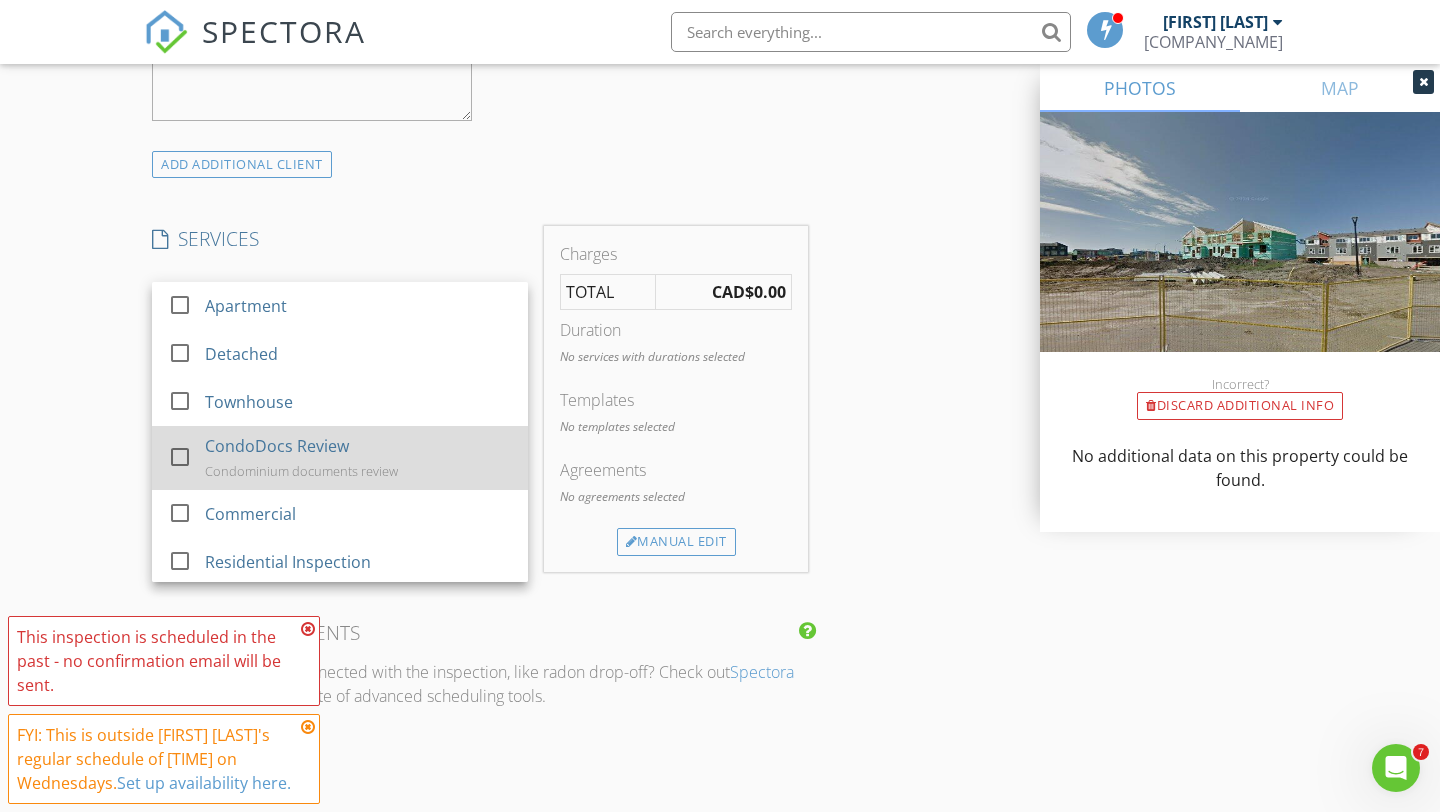 click on "CondoDocs Review" at bounding box center (277, 446) 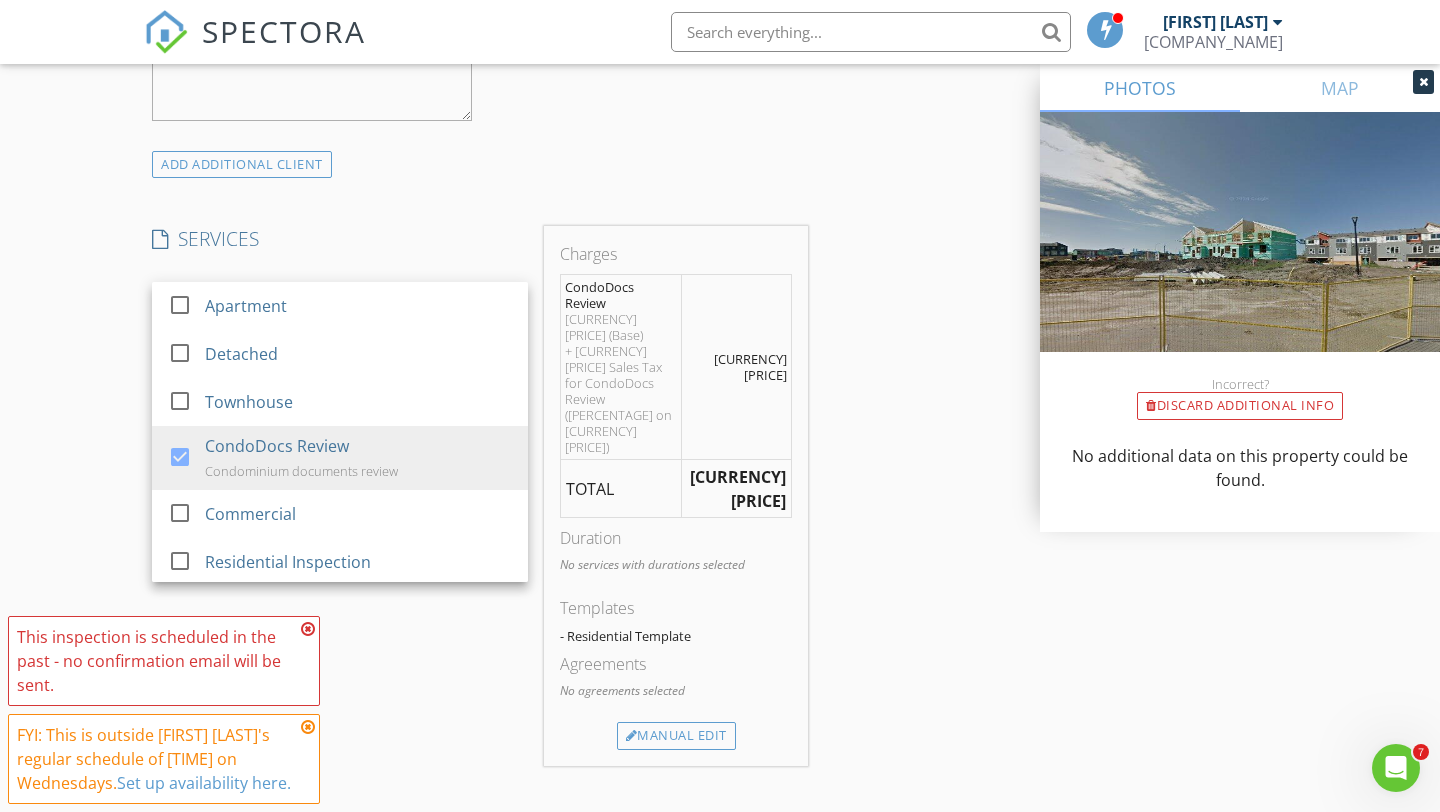 click on "ADD ADDITIONAL client" at bounding box center (480, 164) 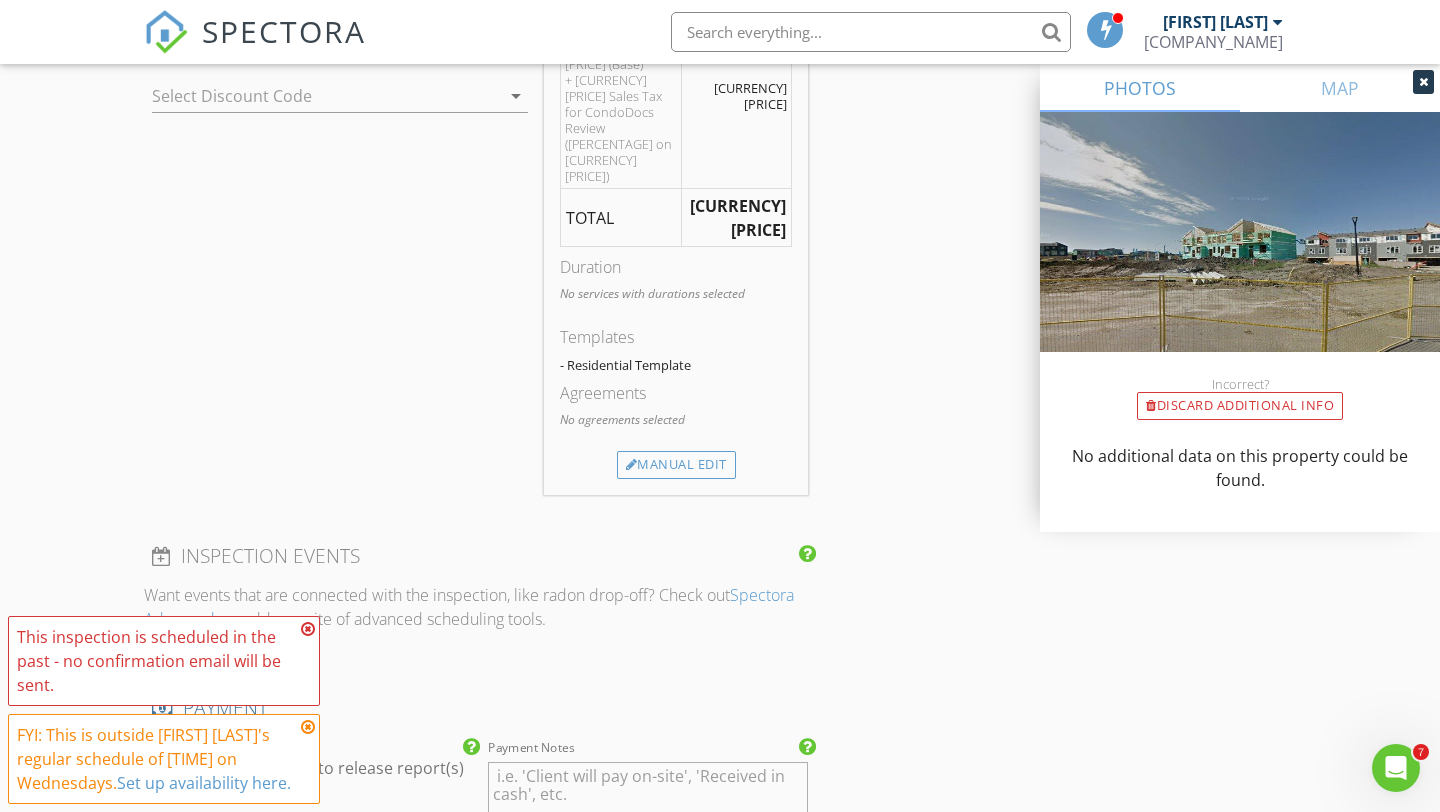 scroll, scrollTop: 1699, scrollLeft: 0, axis: vertical 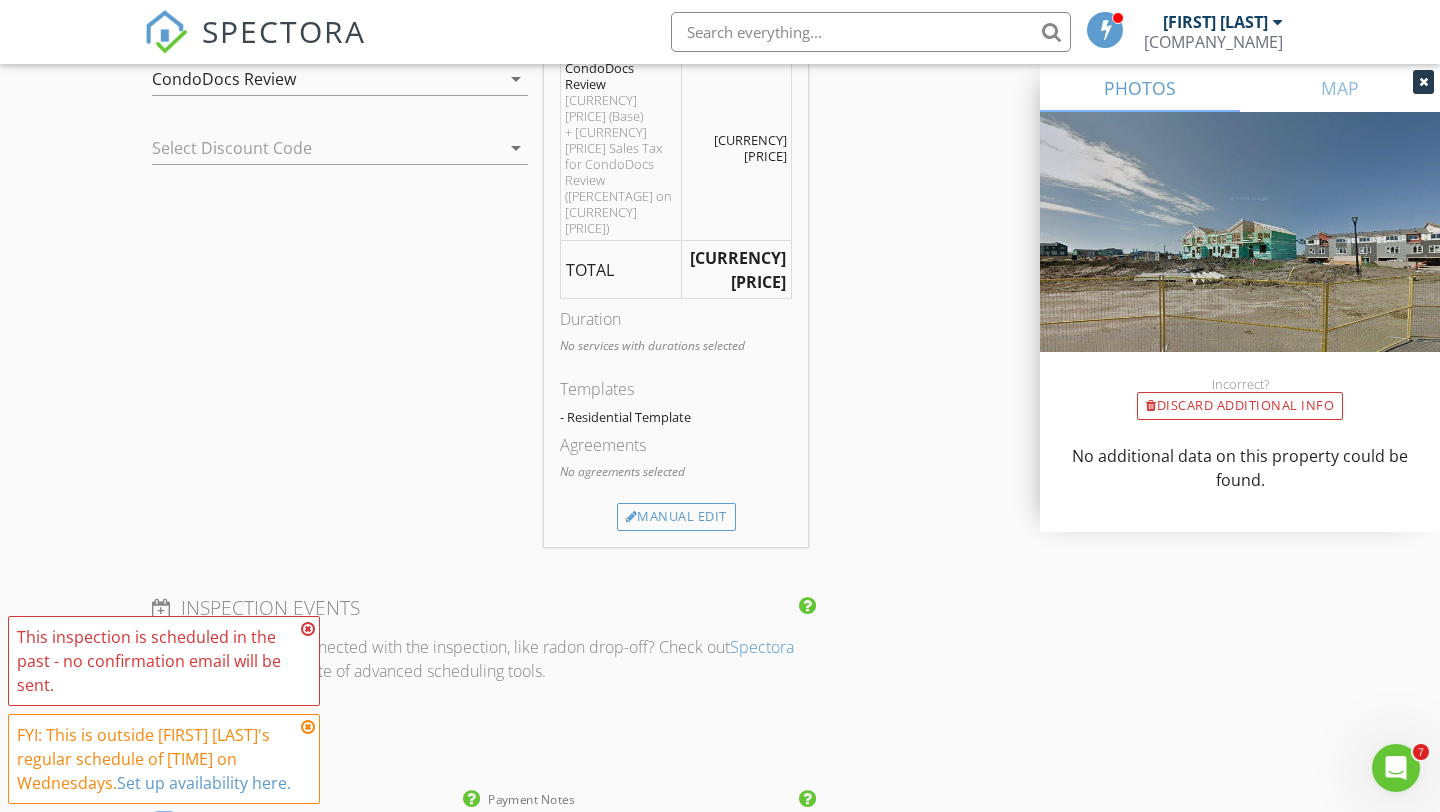 click on "- Residential Template" at bounding box center [676, 417] 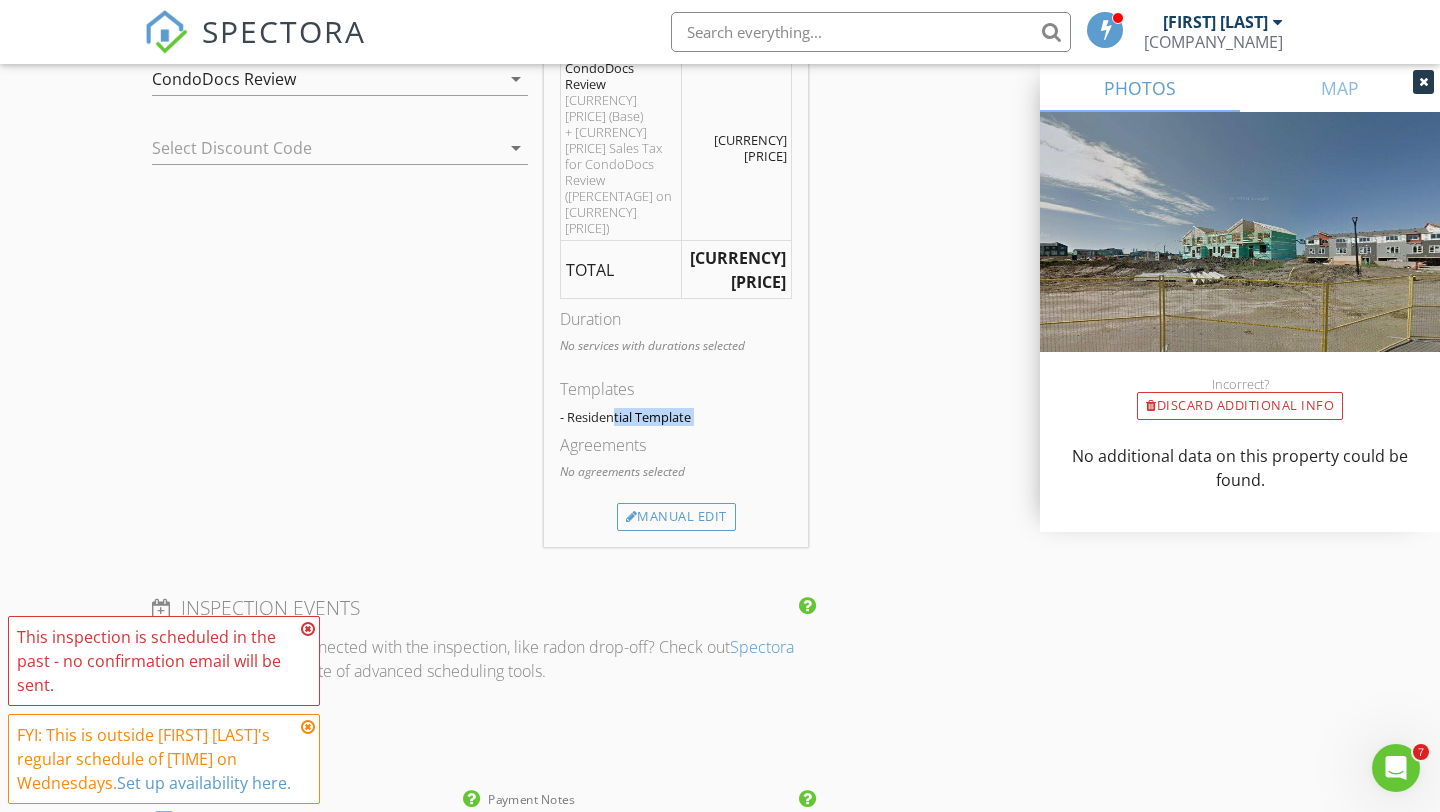 click on "- Residential Template" at bounding box center (676, 417) 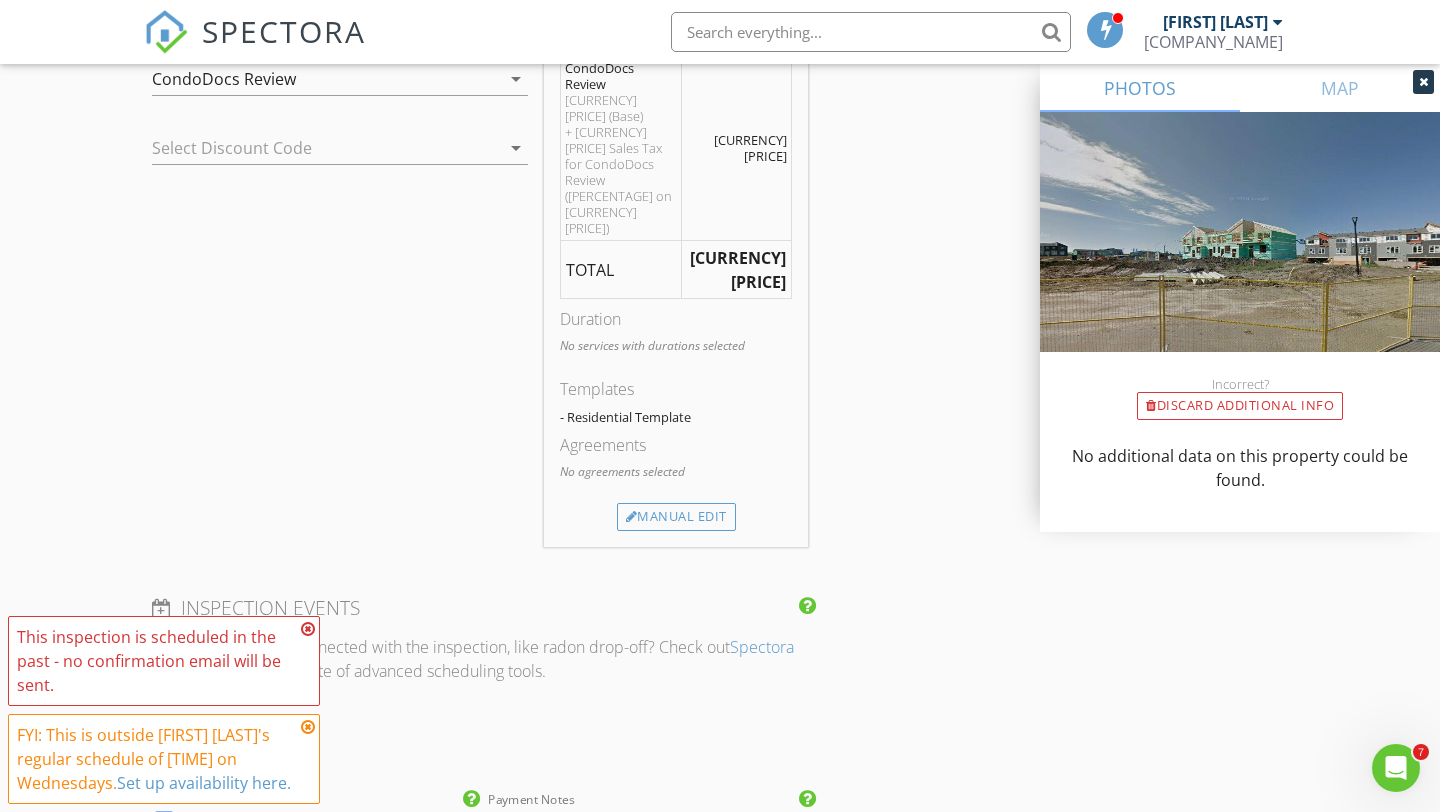 click on "- Residential Template" at bounding box center (676, 417) 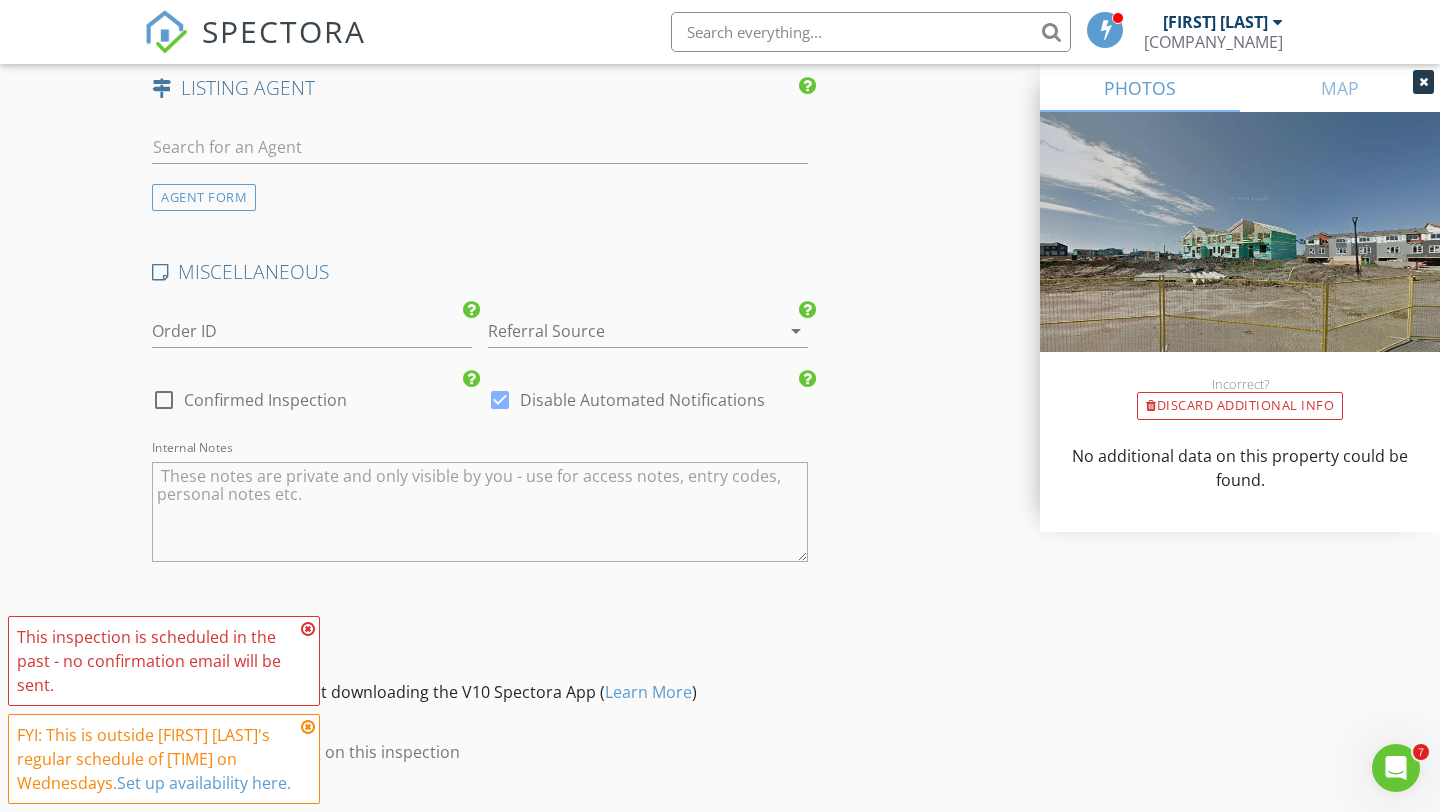scroll, scrollTop: 2855, scrollLeft: 0, axis: vertical 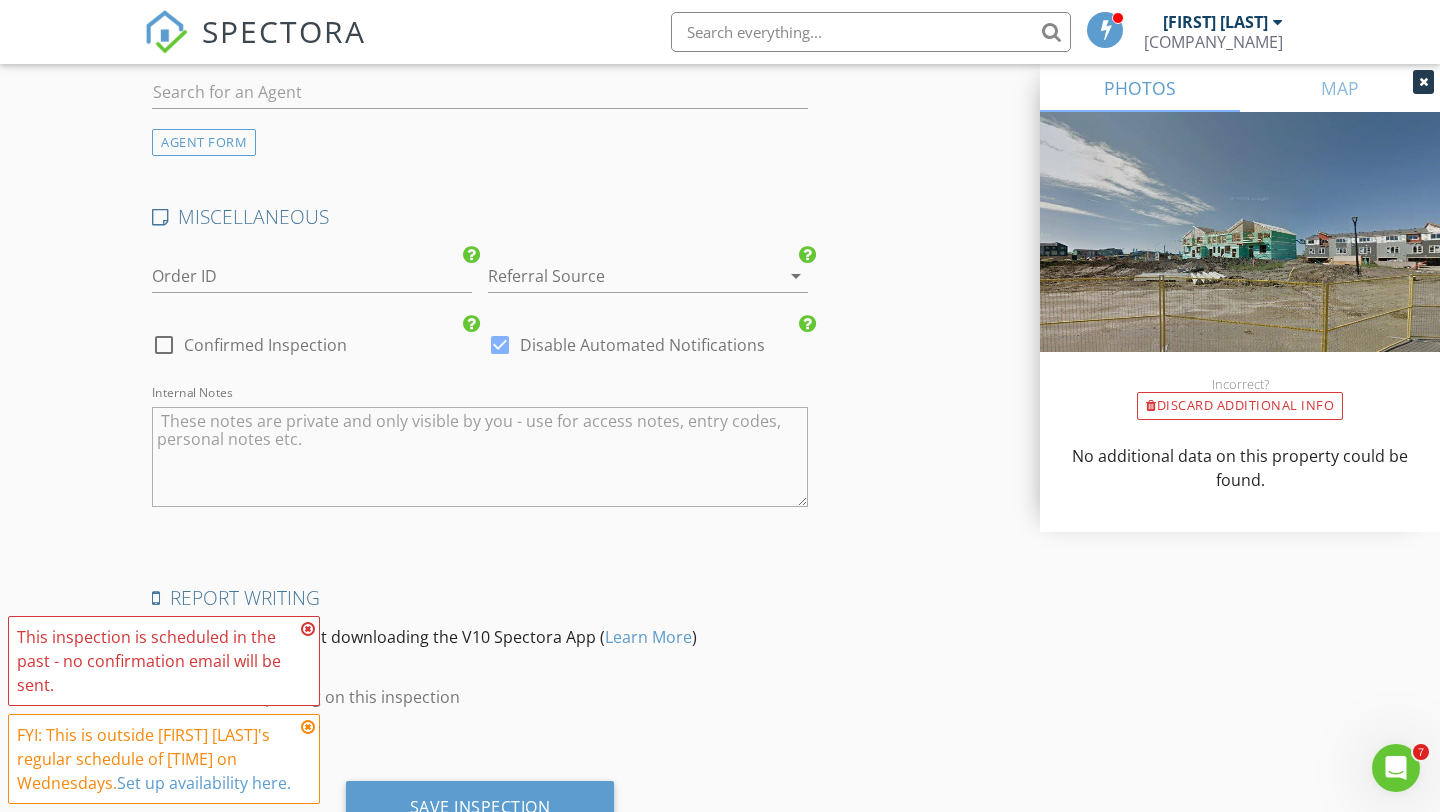click at bounding box center [164, 345] 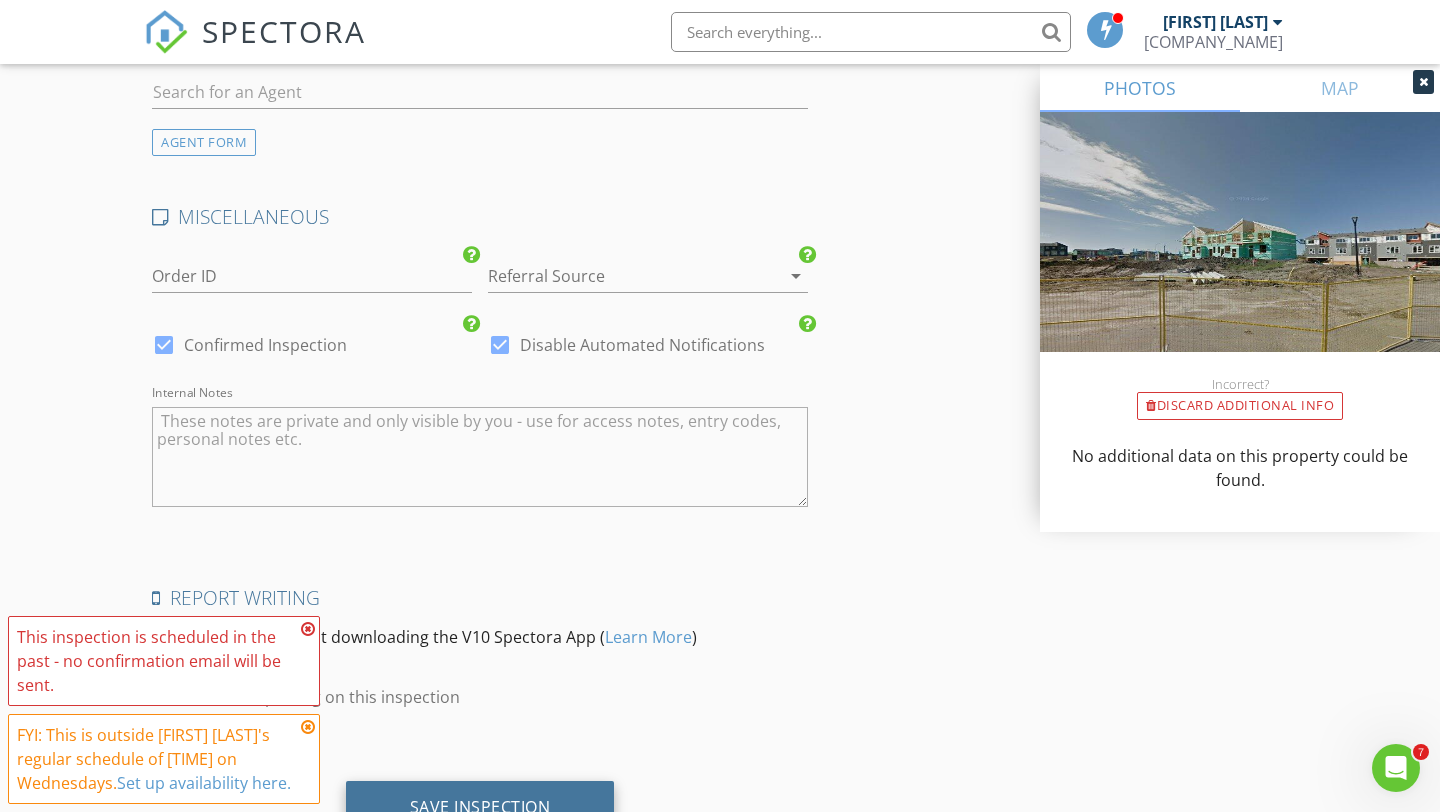 click on "Save Inspection" at bounding box center (480, 807) 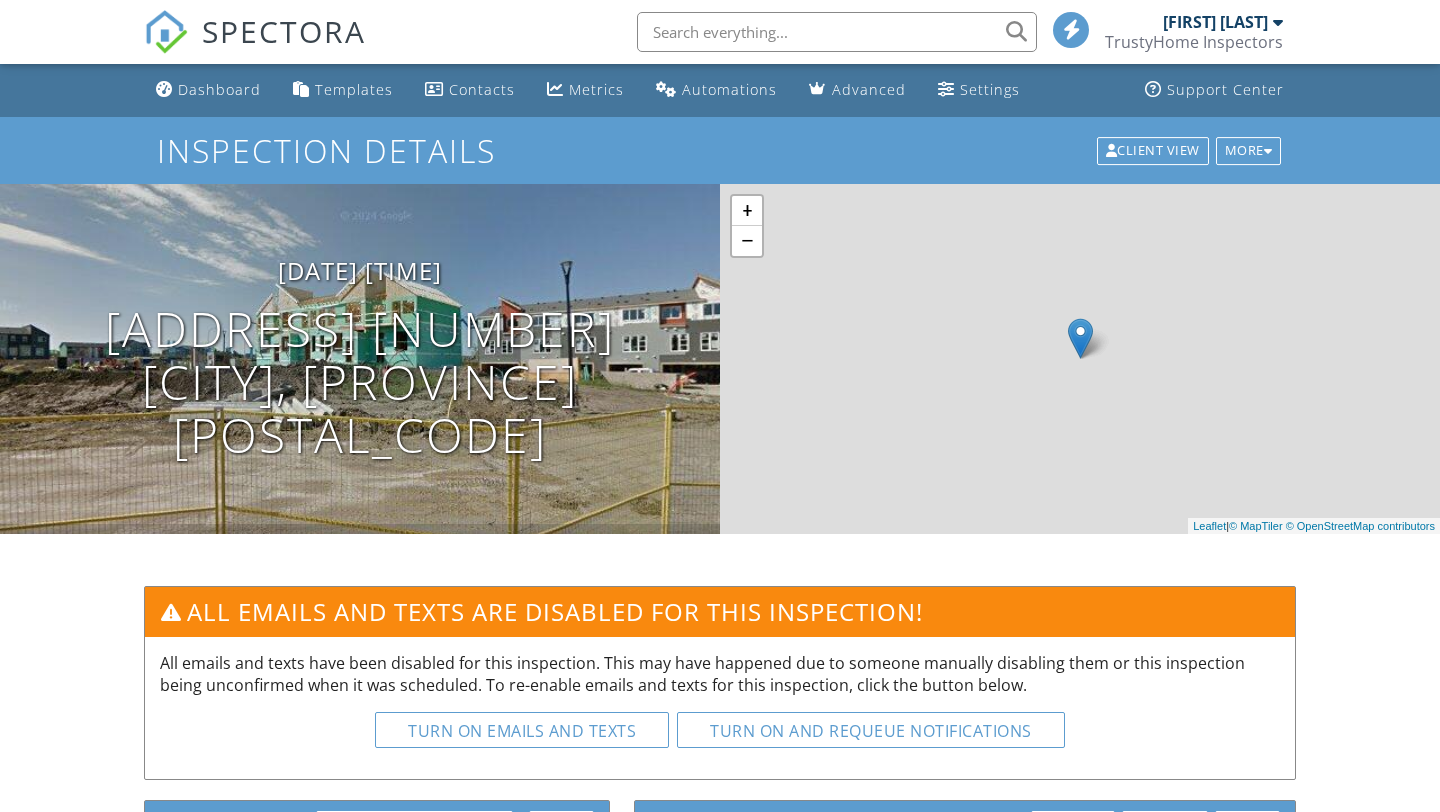 scroll, scrollTop: 0, scrollLeft: 0, axis: both 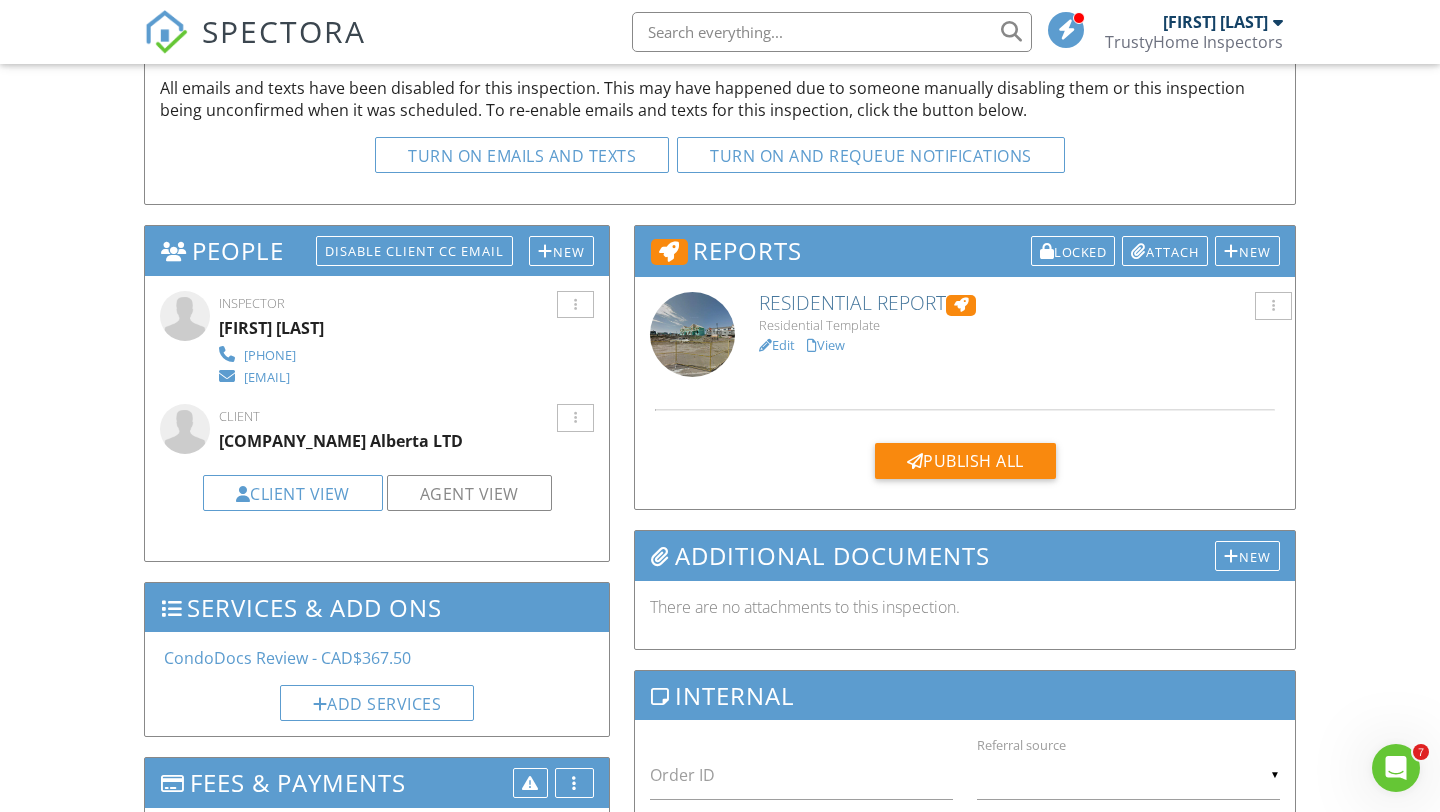 click at bounding box center [171, 609] 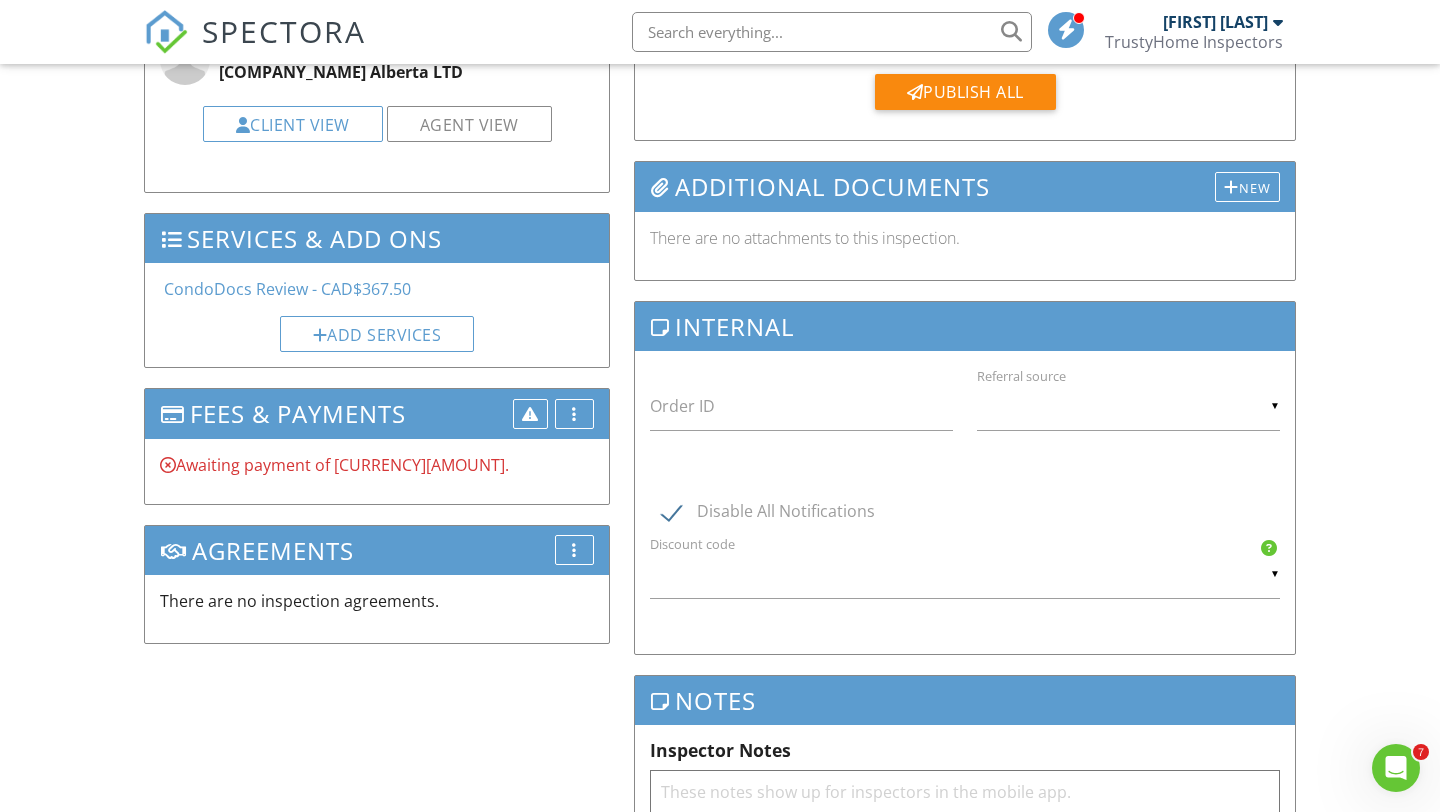 scroll, scrollTop: 945, scrollLeft: 0, axis: vertical 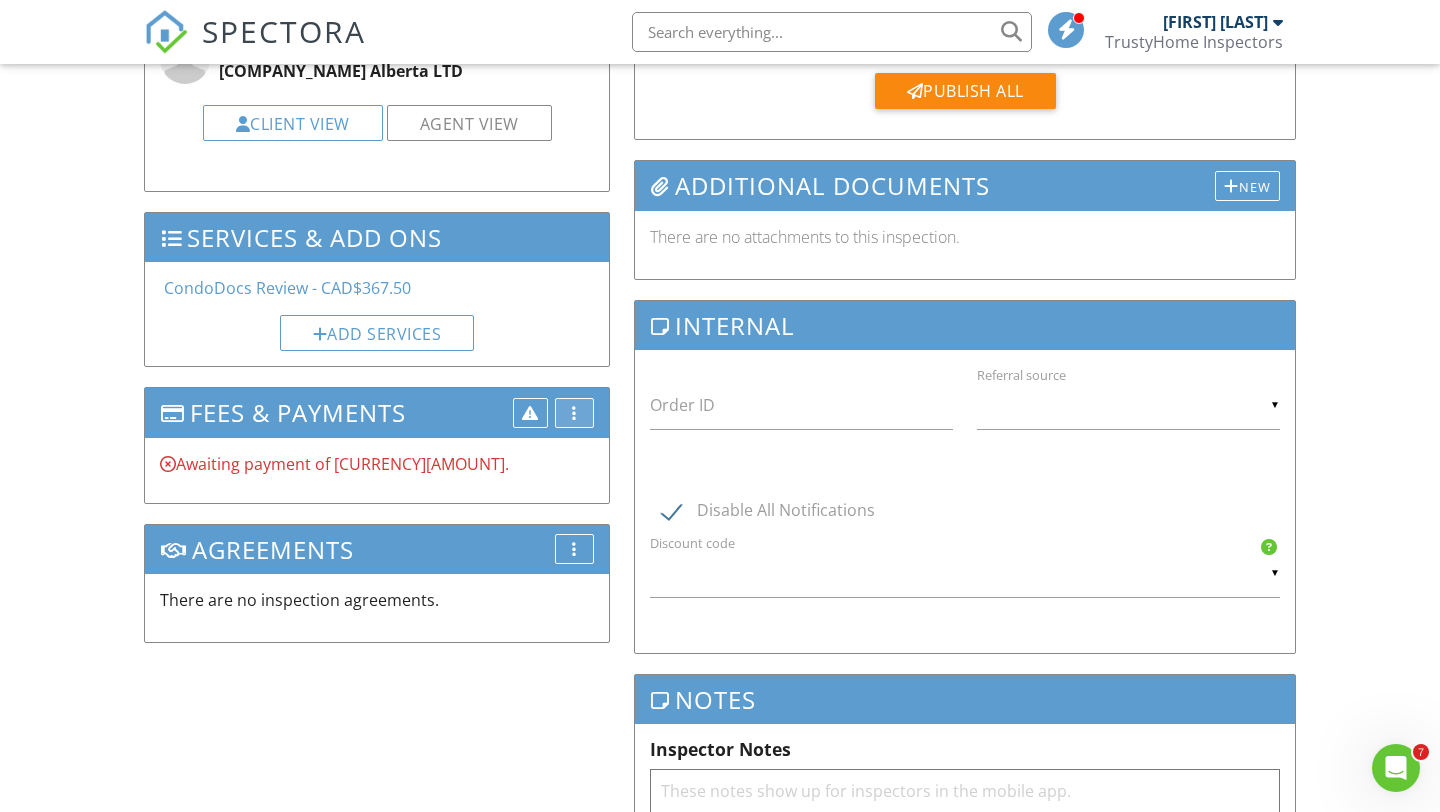 click on "More" at bounding box center [574, 413] 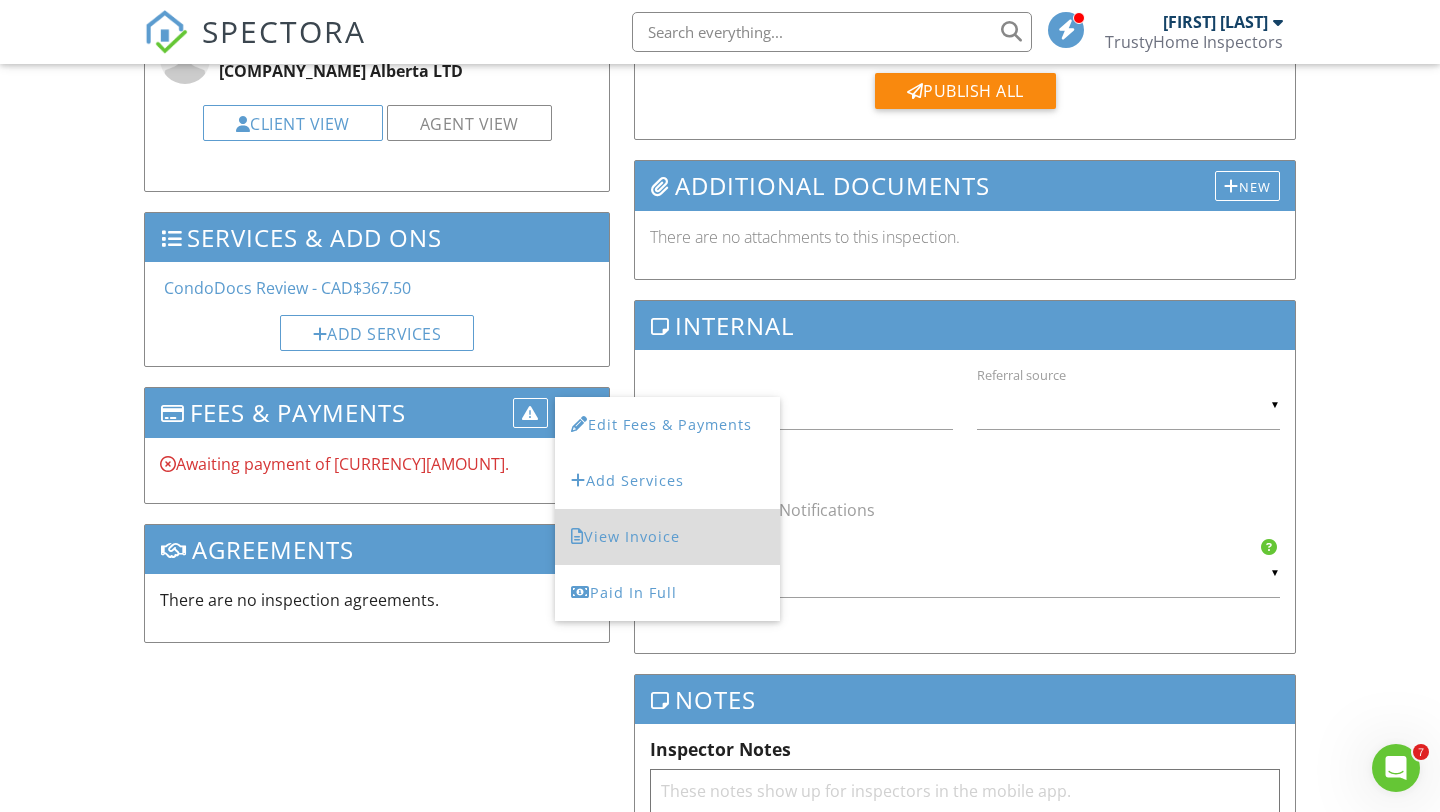 click on "View Invoice" at bounding box center (667, 537) 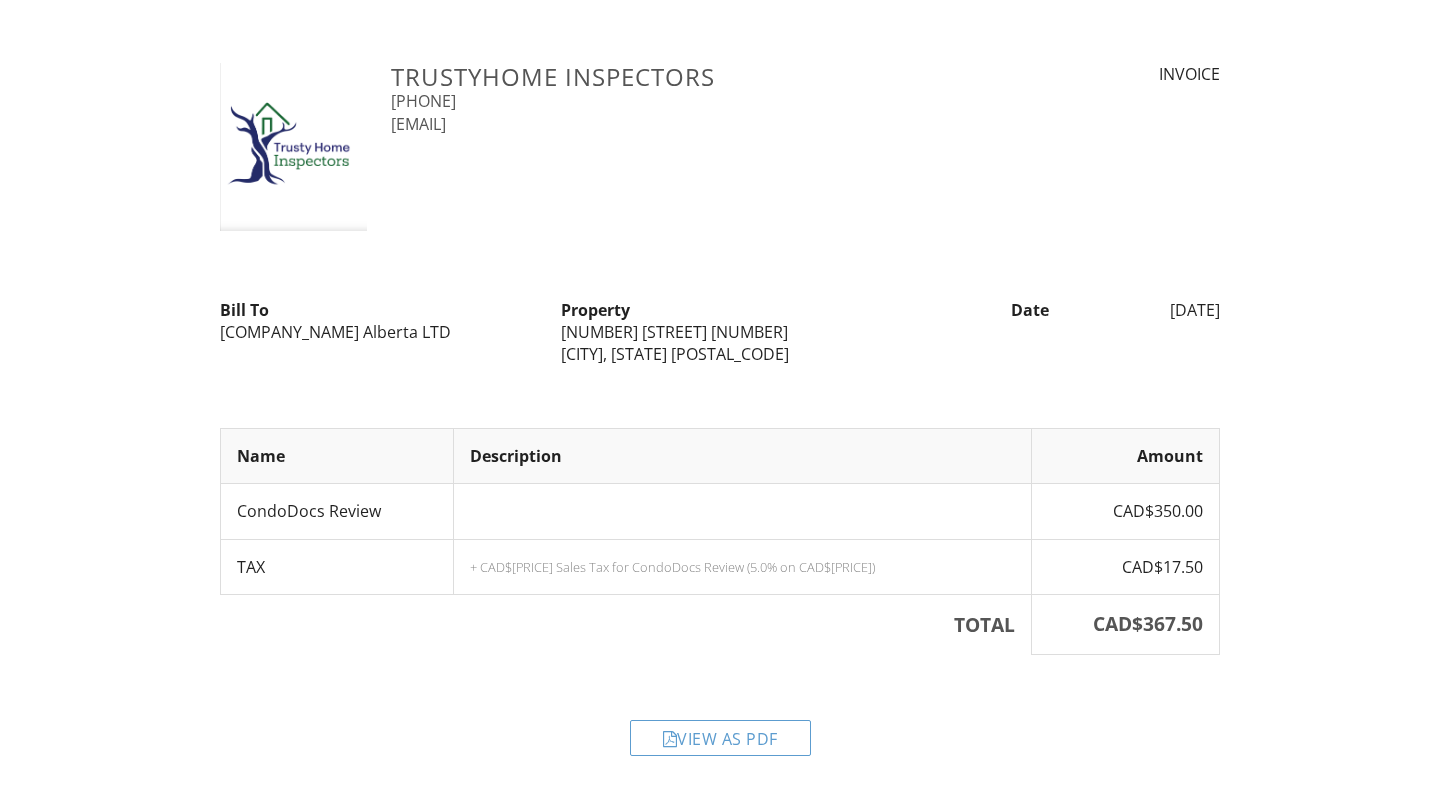 scroll, scrollTop: 0, scrollLeft: 0, axis: both 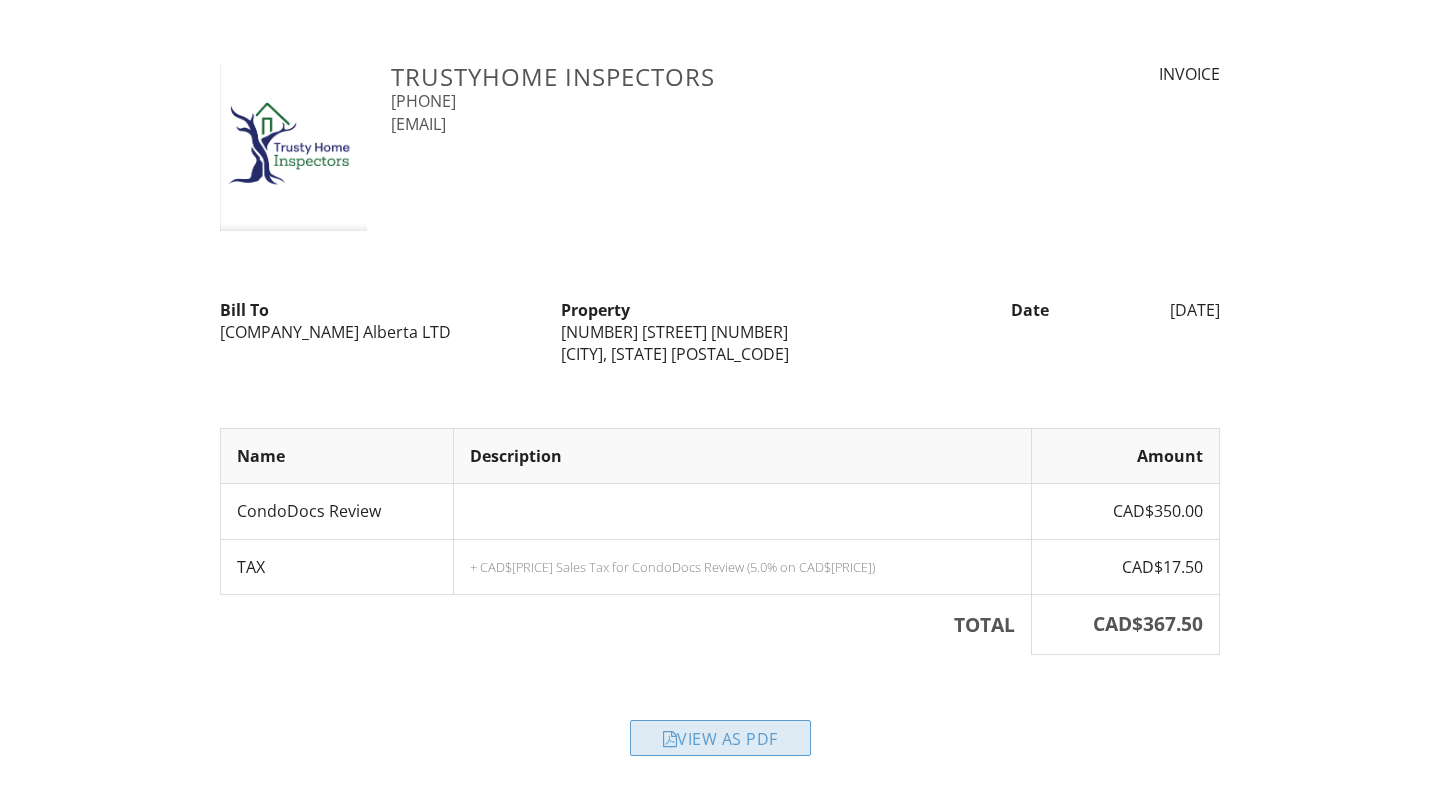 click on "View as PDF" at bounding box center [720, 738] 